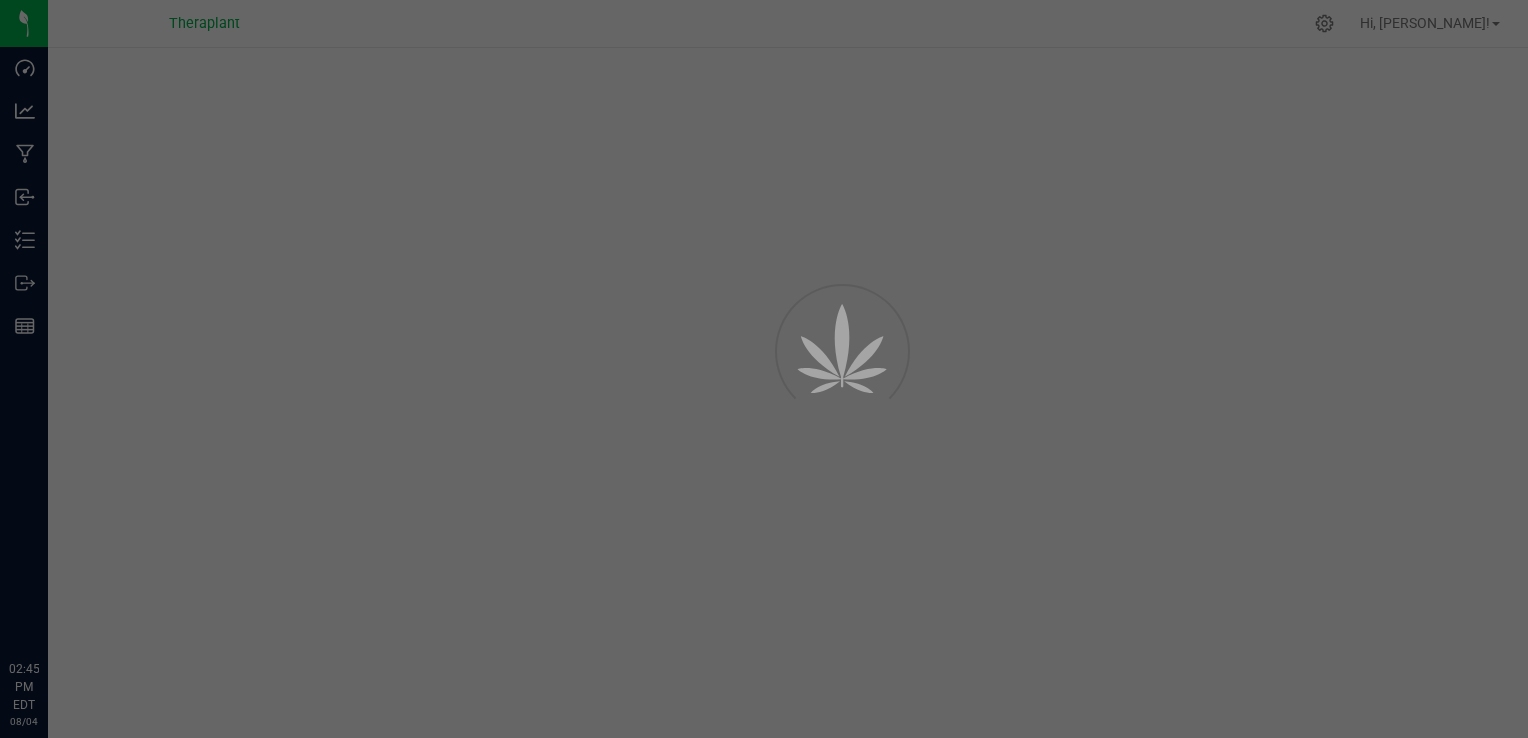 scroll, scrollTop: 0, scrollLeft: 0, axis: both 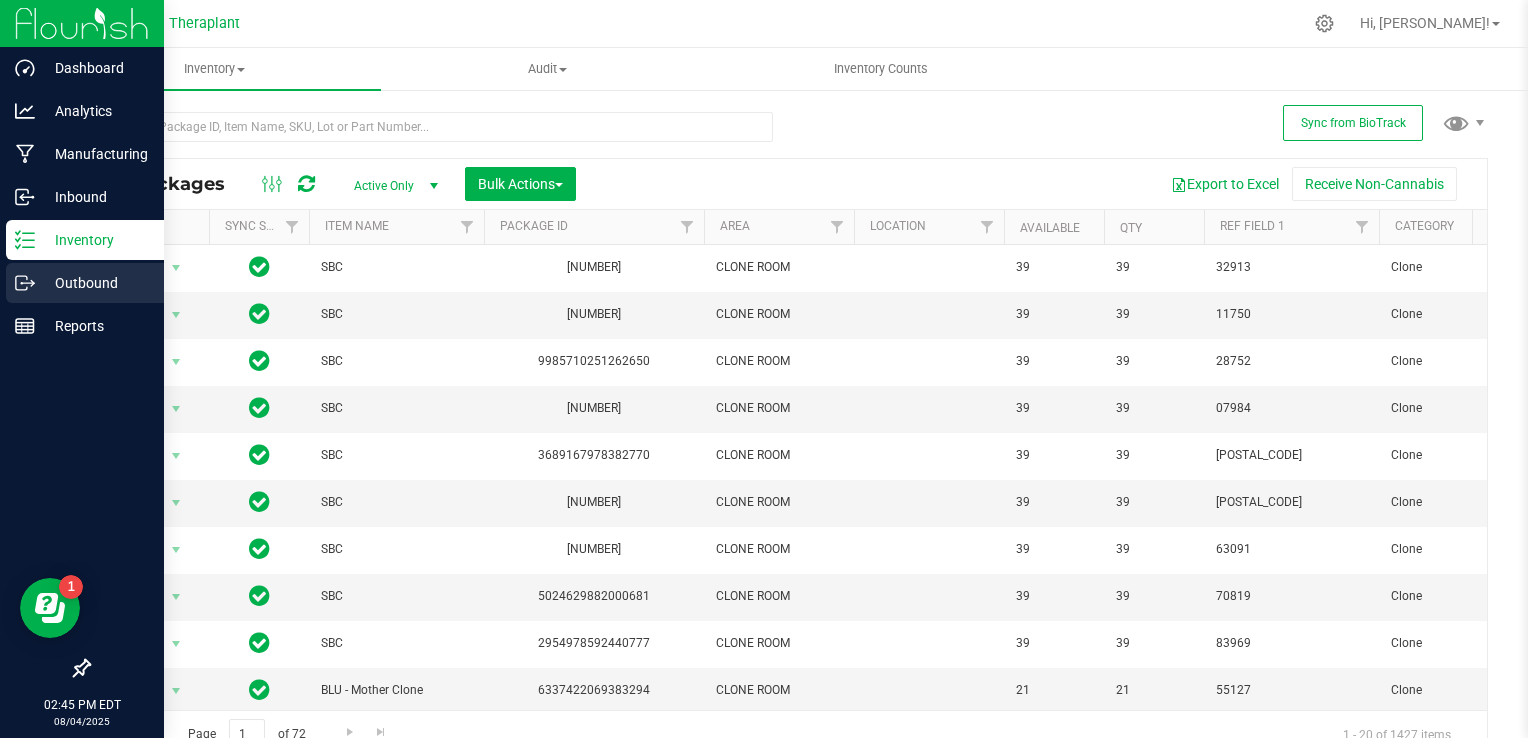 click on "Outbound" at bounding box center (95, 283) 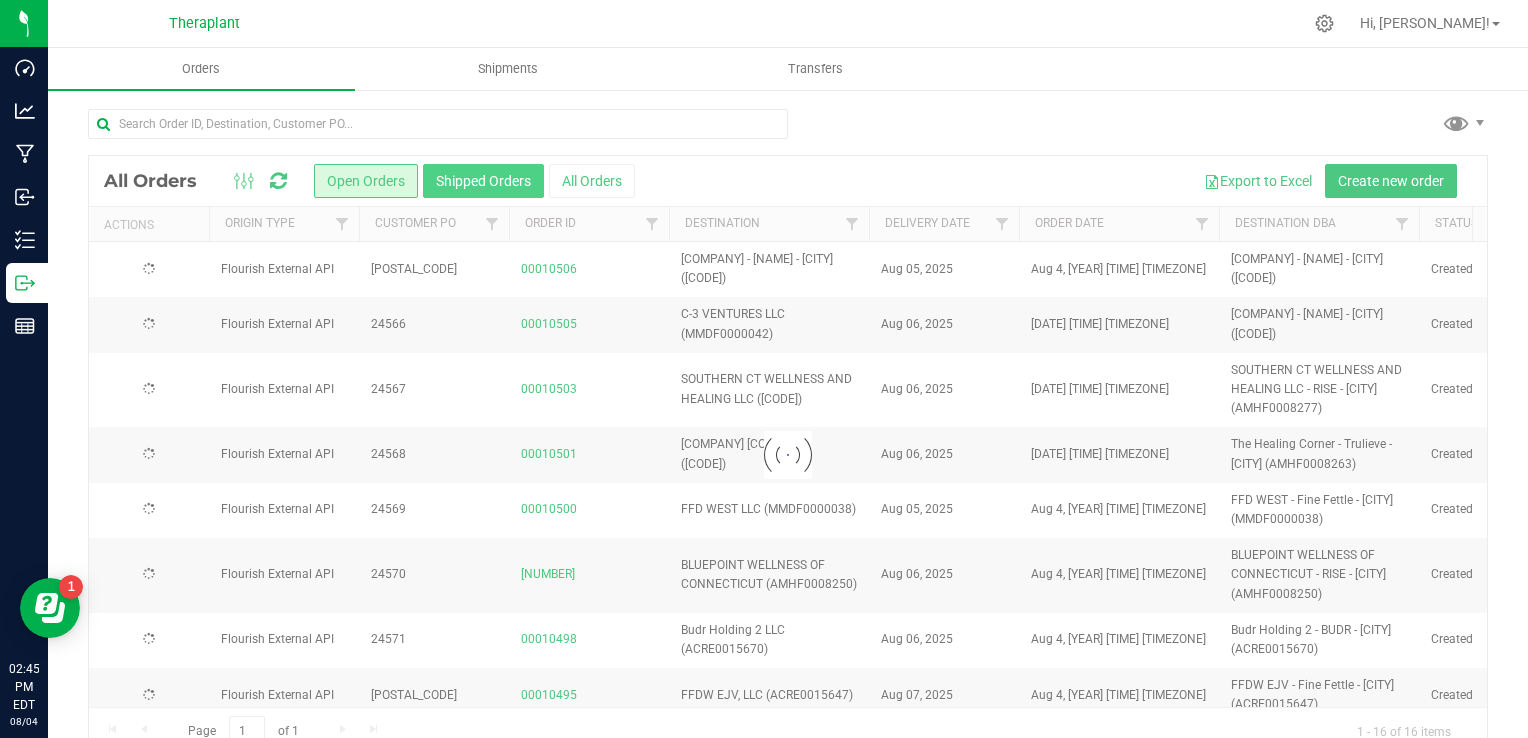 click on "Shipped Orders" at bounding box center (483, 181) 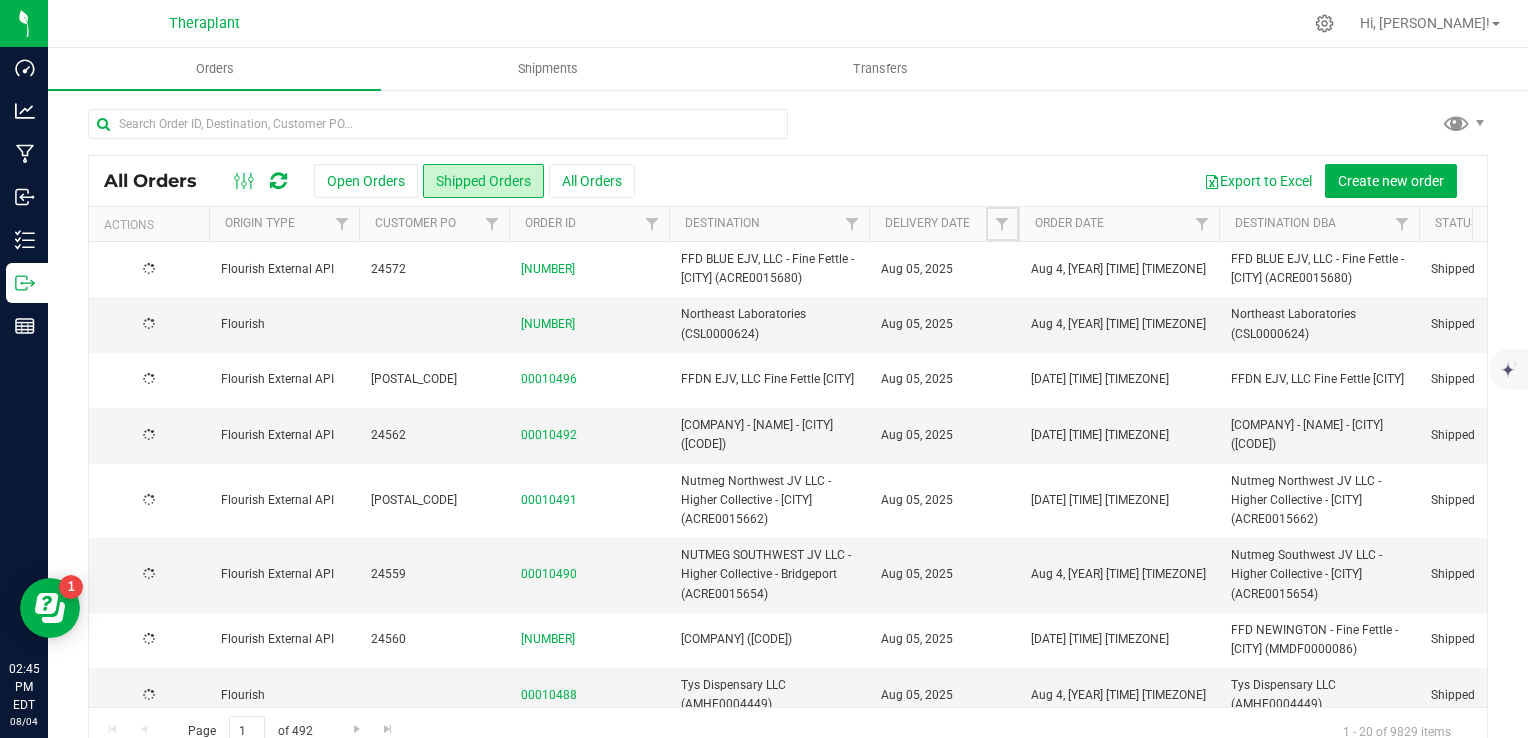 click at bounding box center (1002, 224) 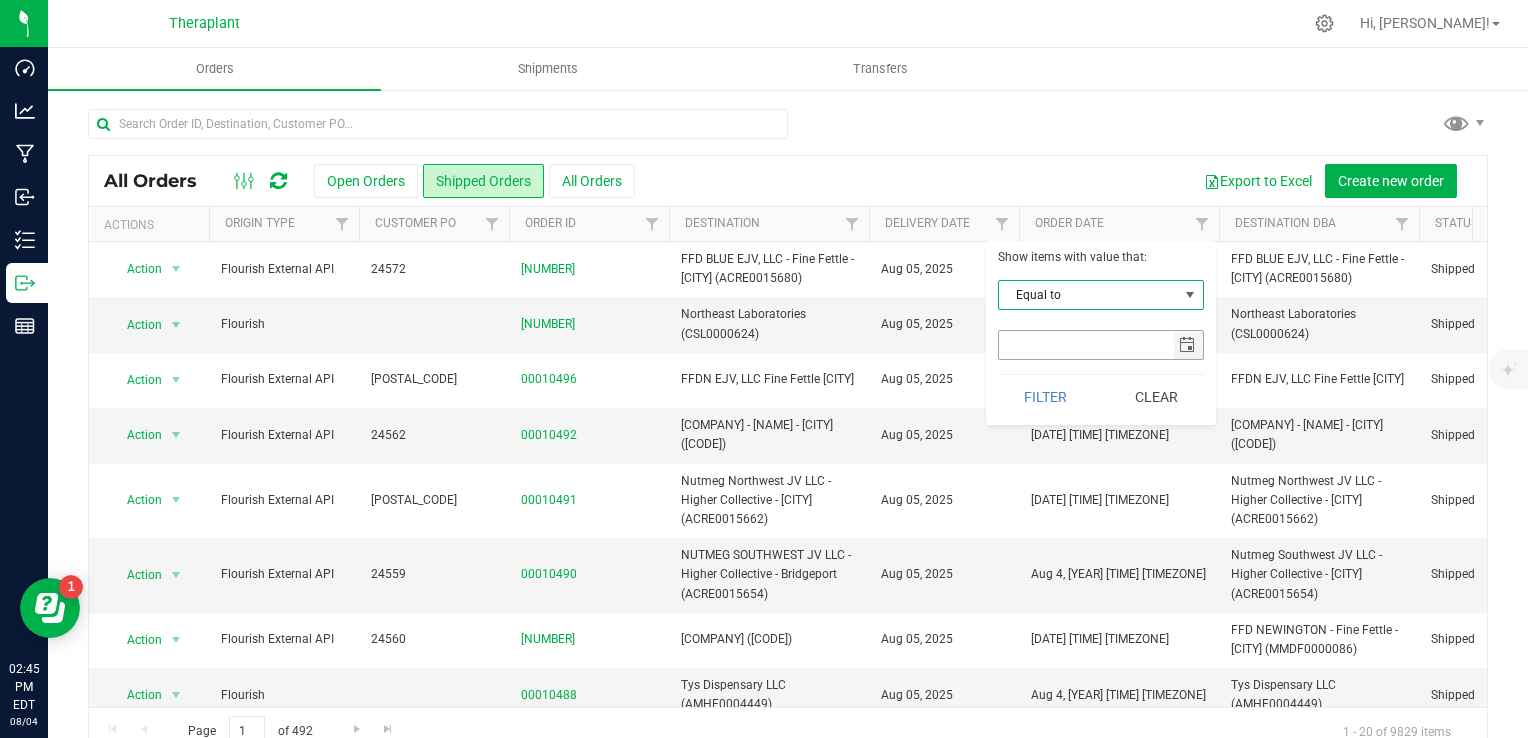 click at bounding box center (1187, 345) 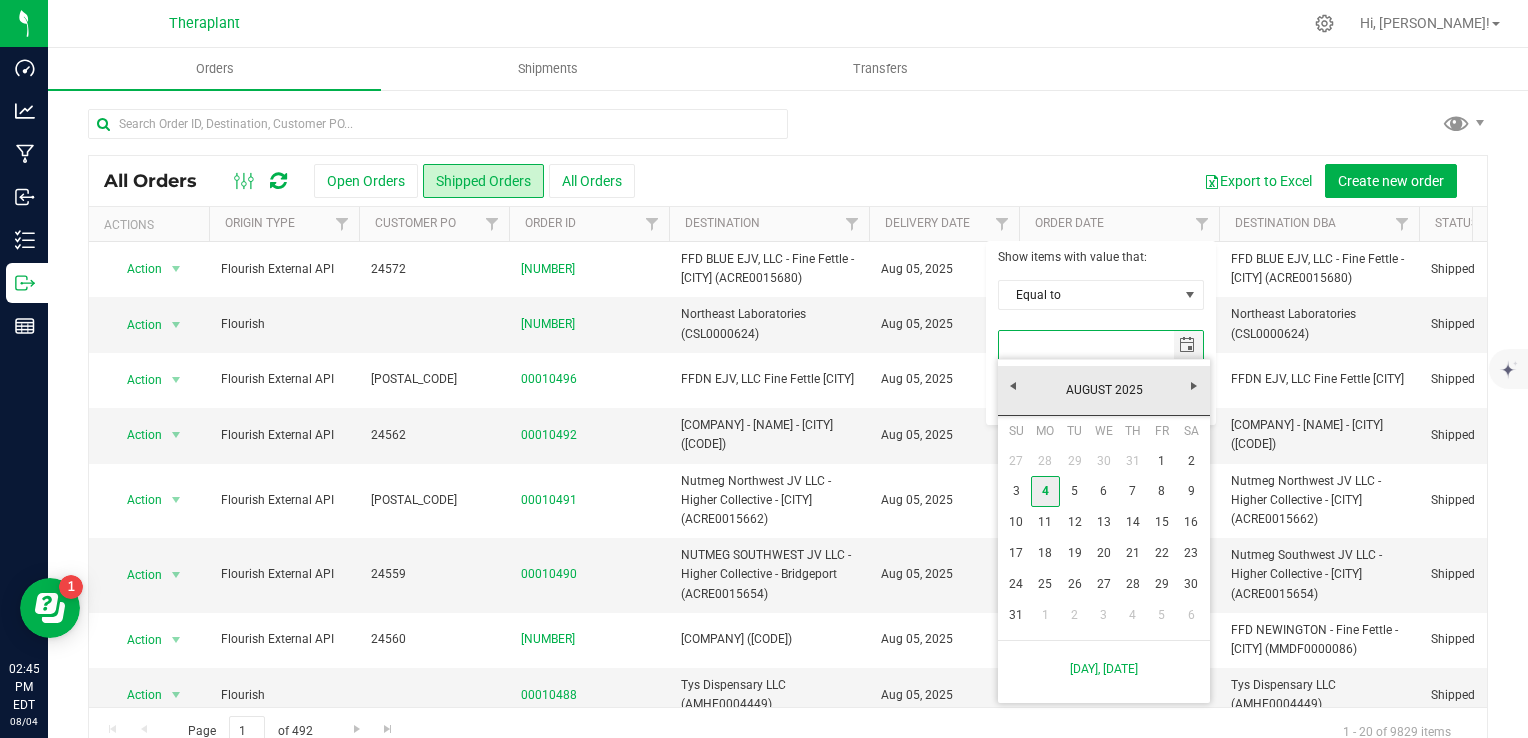 click on "4" at bounding box center [1045, 491] 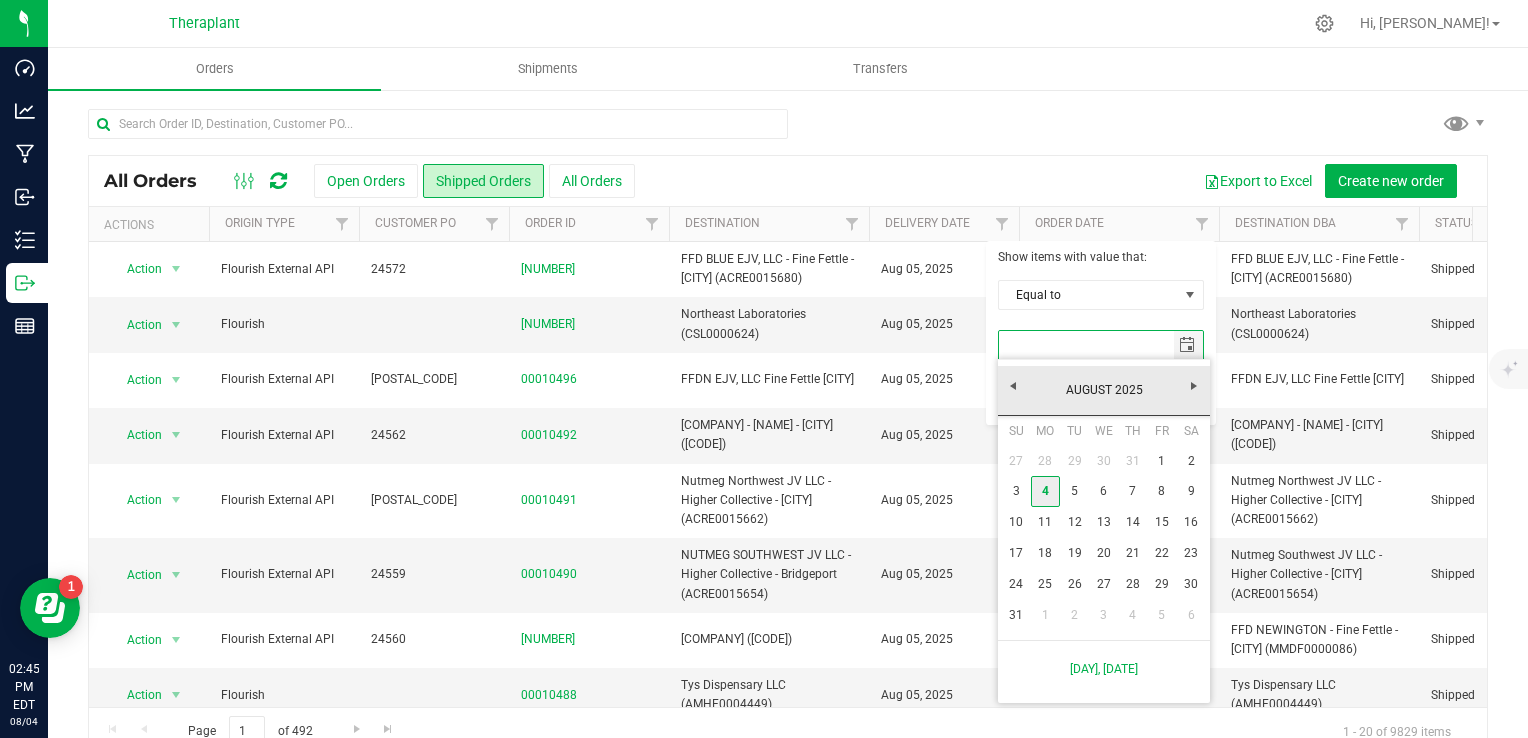 type on "8/4/2025" 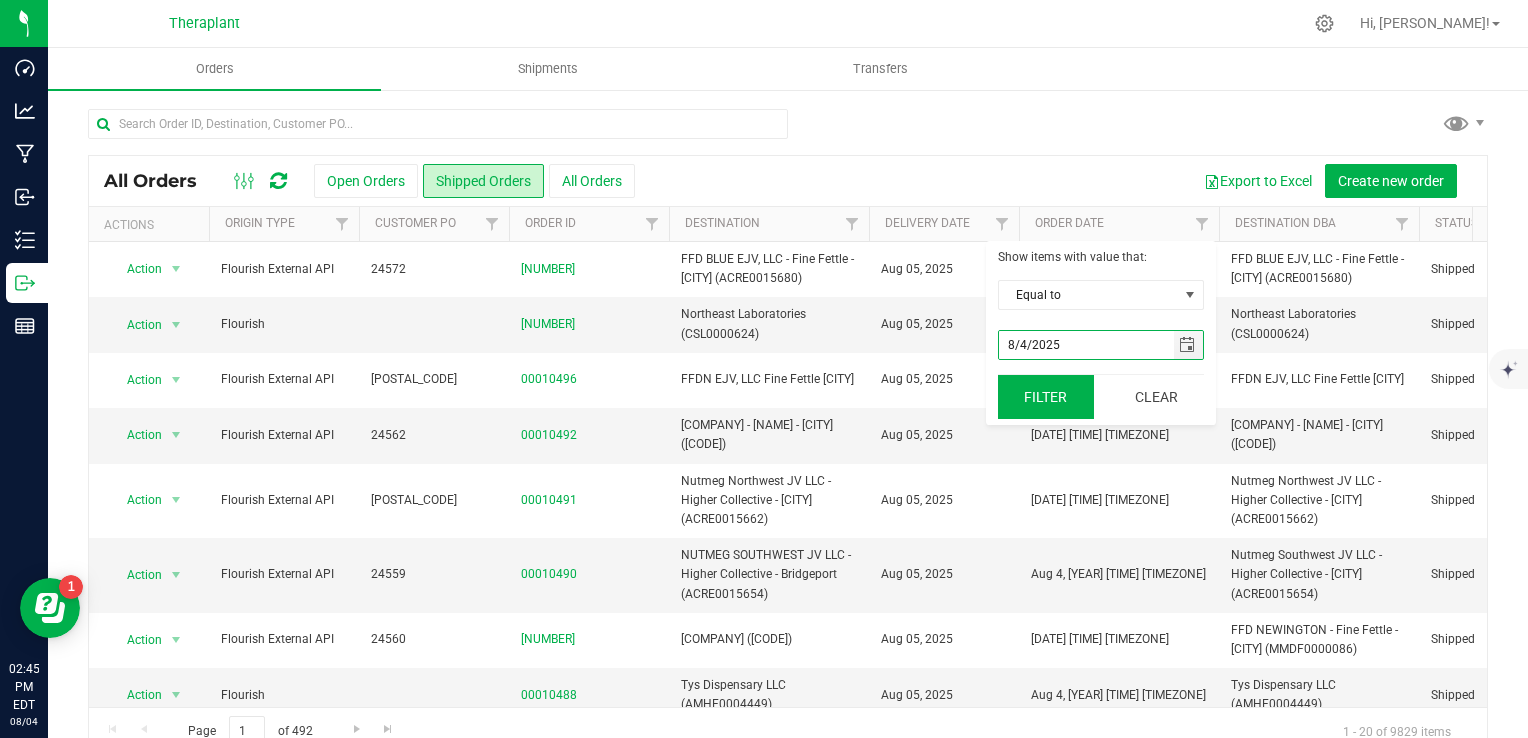 click on "Filter" at bounding box center [1046, 397] 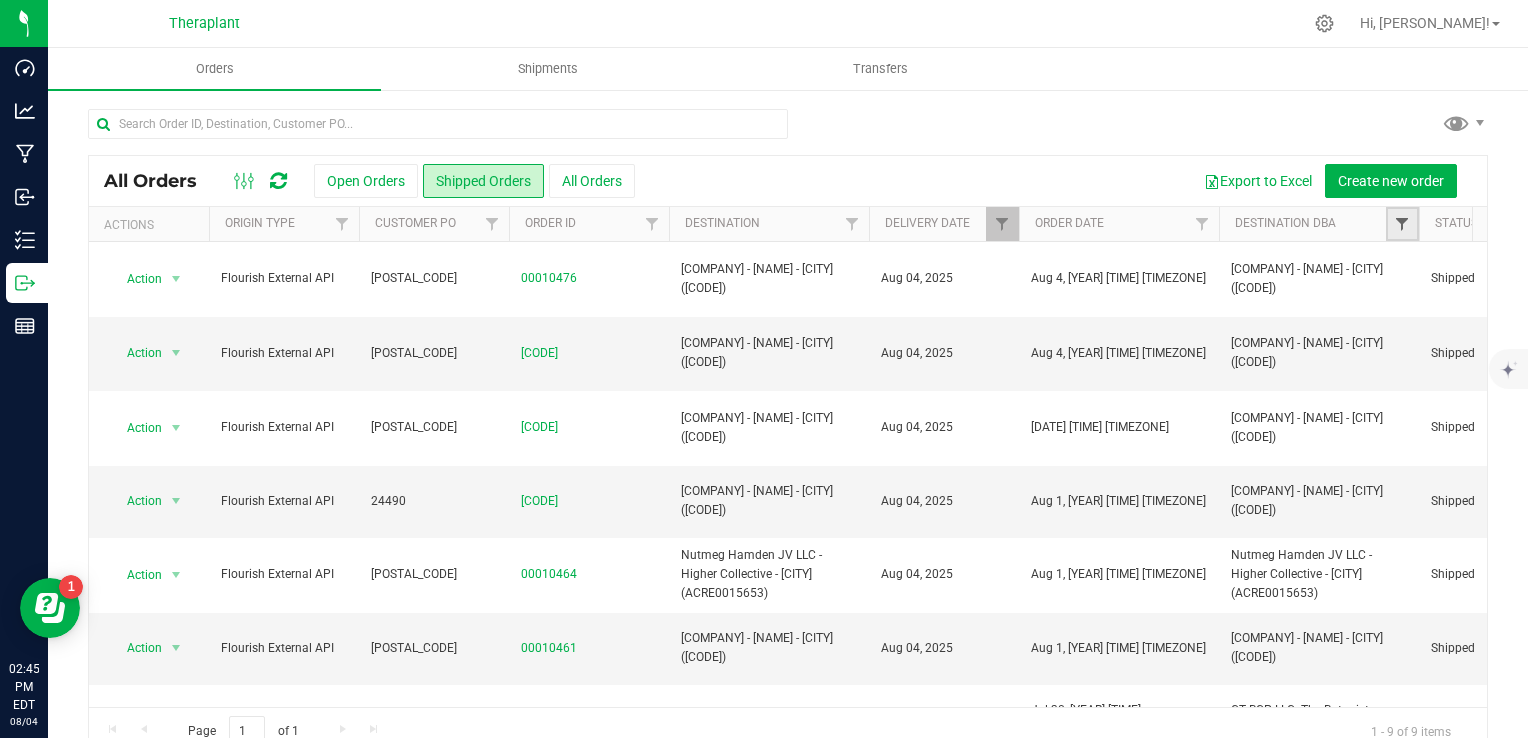 click at bounding box center [1402, 224] 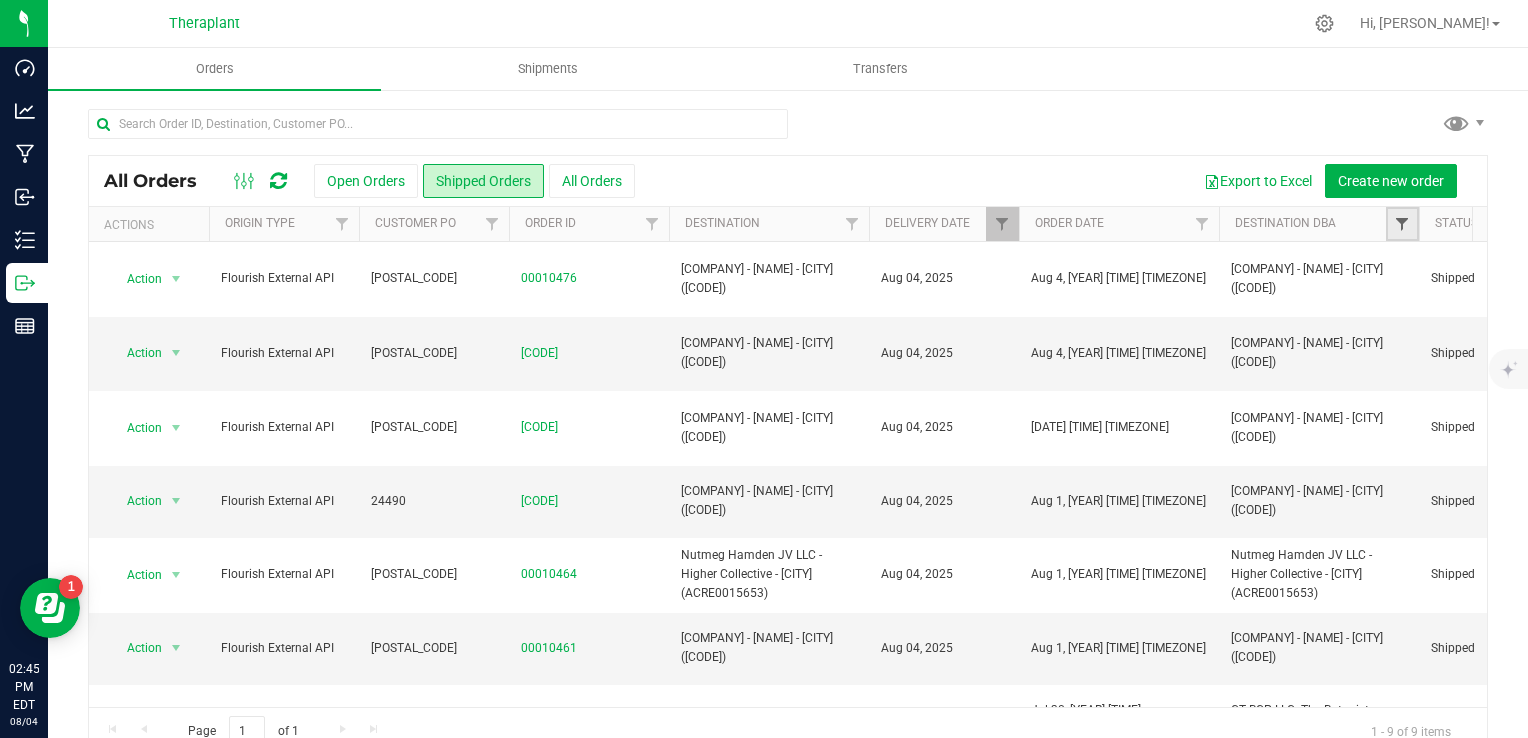 click at bounding box center [1402, 224] 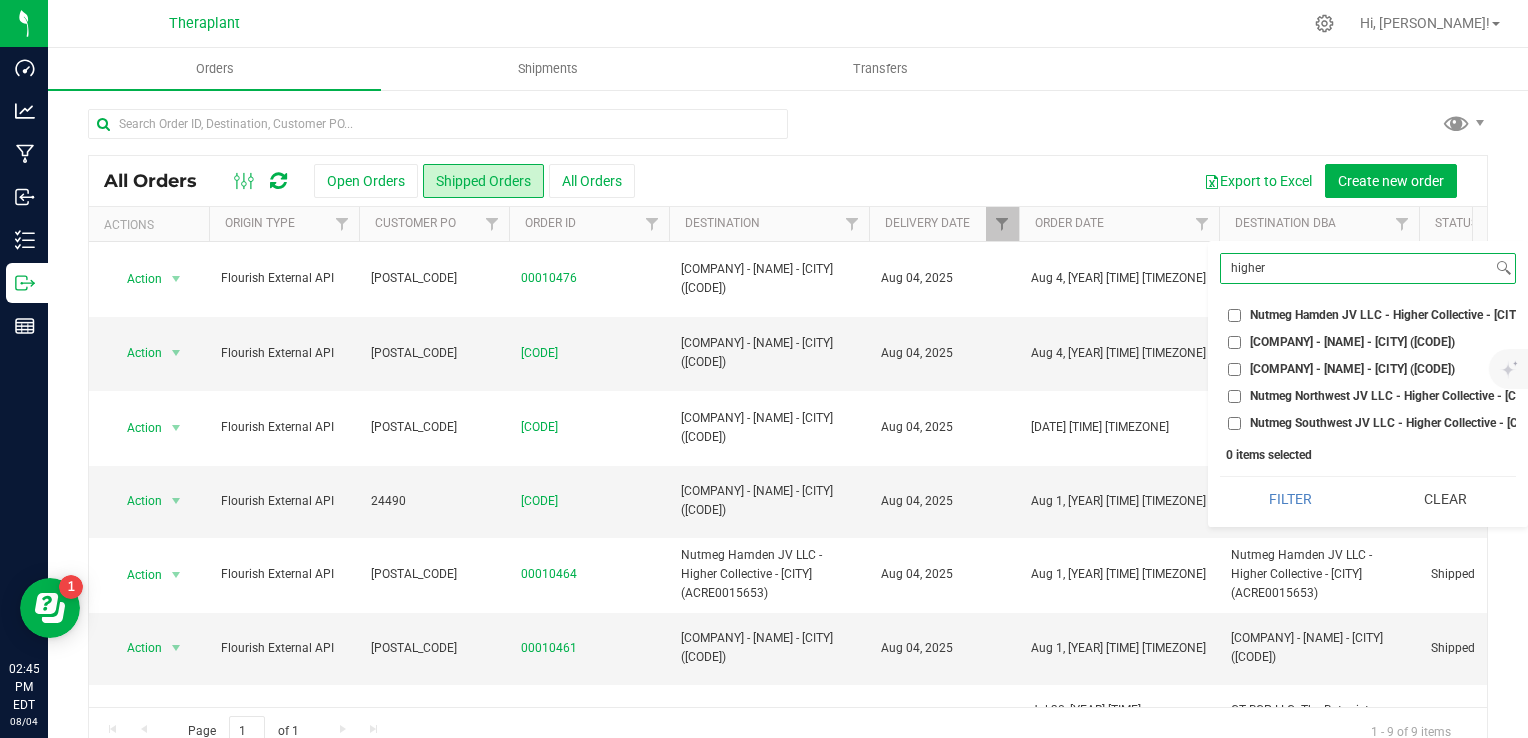type on "higher" 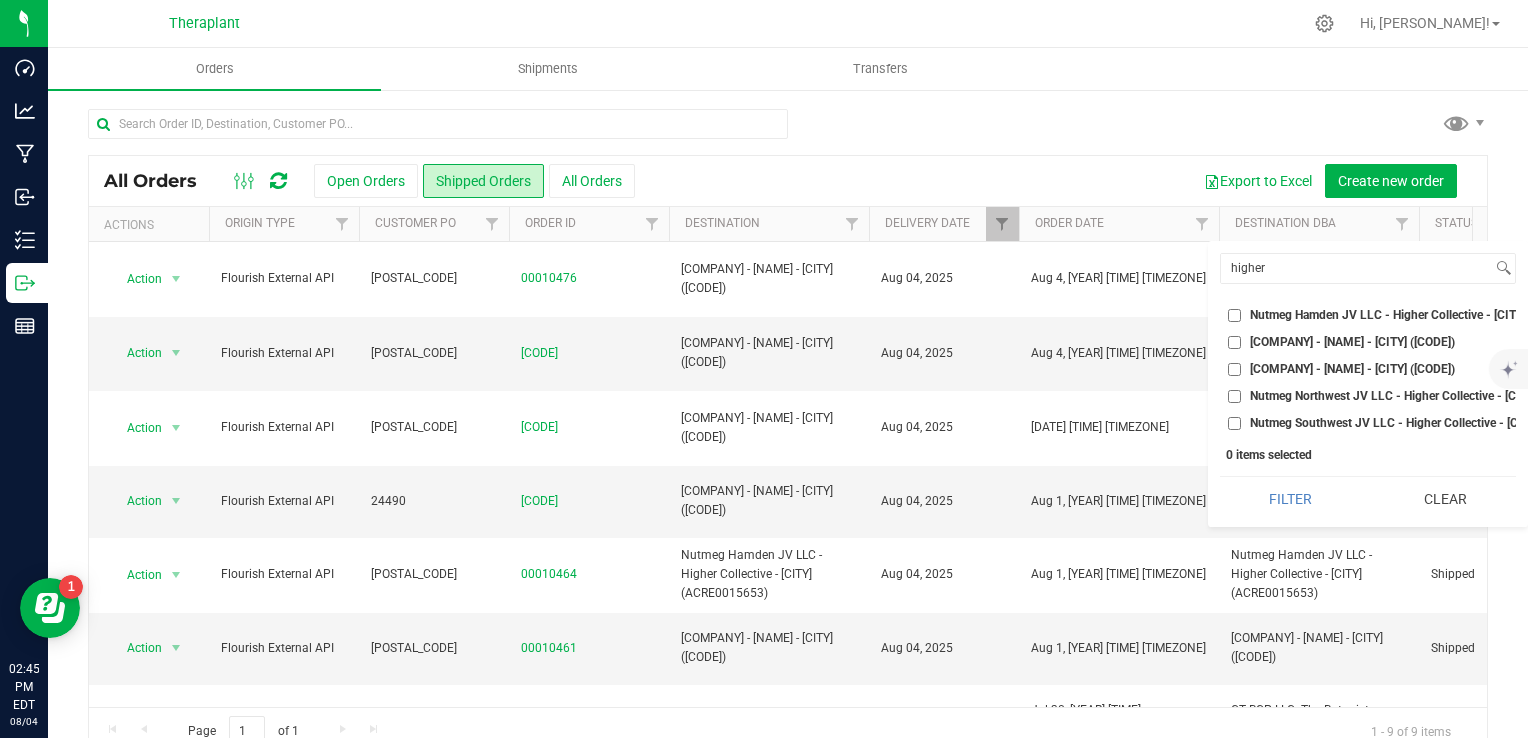 click on "Nutmeg Hamden JV LLC - Higher Collective - [CITY] (ACRE0015653)" at bounding box center [1368, 315] 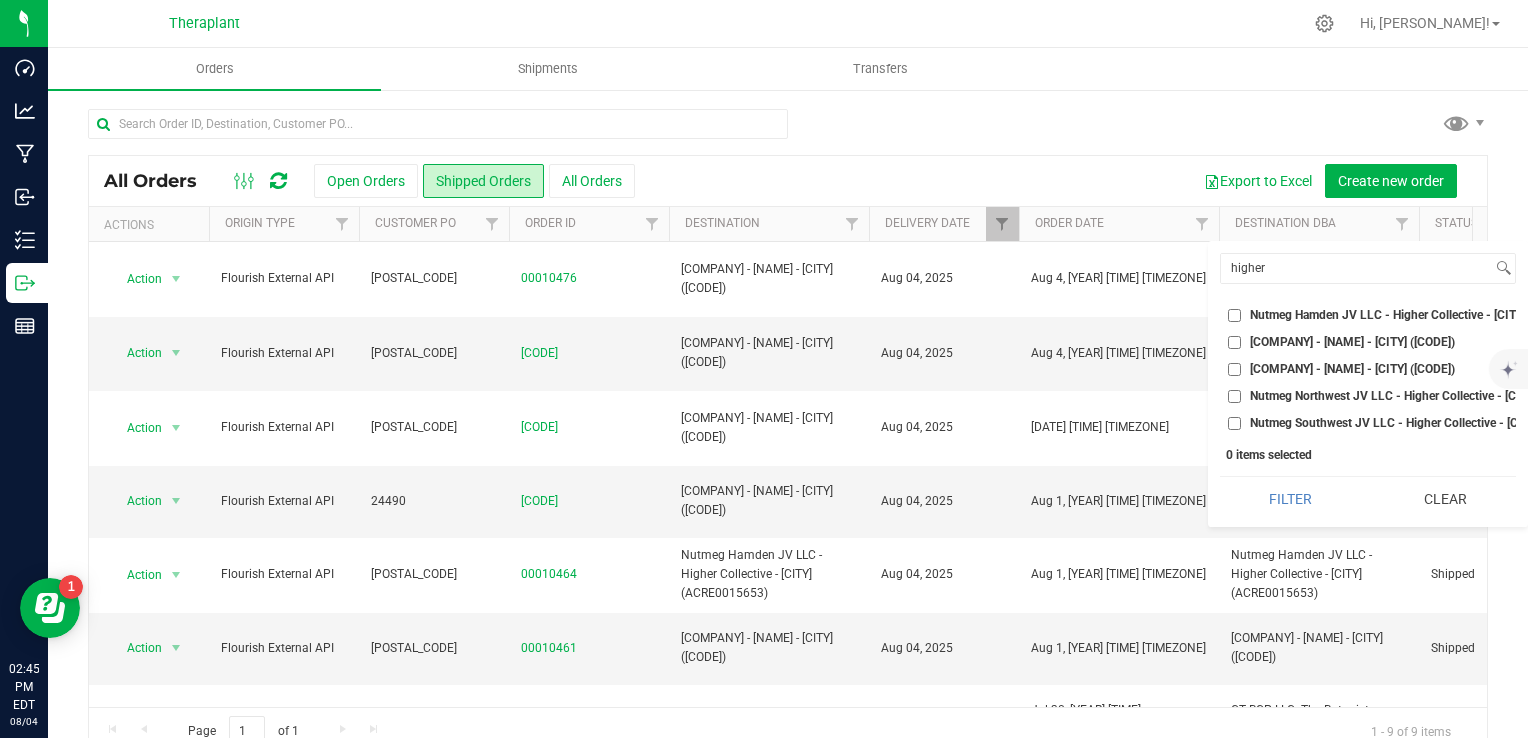 click on "Nutmeg Hamden JV LLC - Higher Collective - [CITY] (ACRE0015653)" at bounding box center [1433, 315] 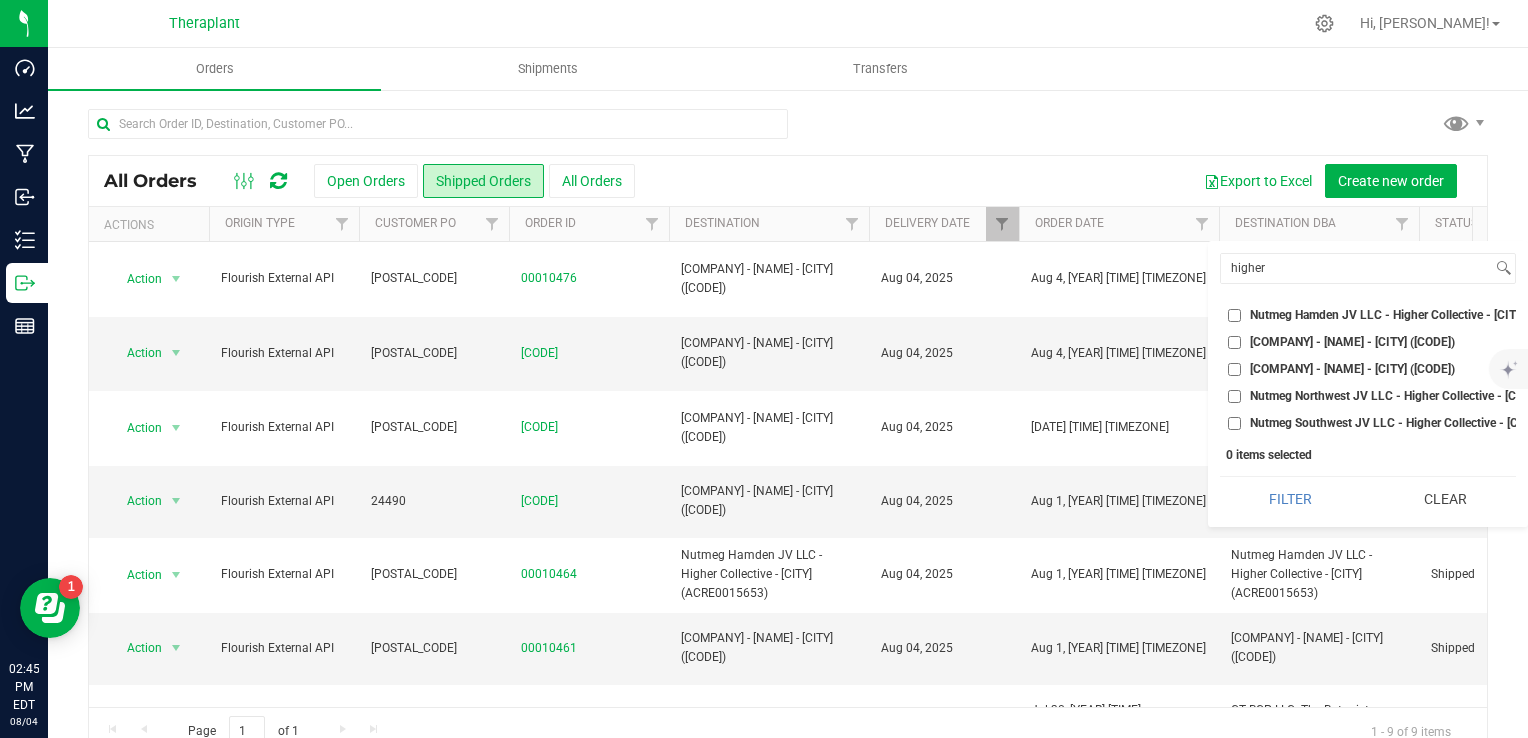 click on "Nutmeg Hamden JV LLC - Higher Collective - [CITY] (ACRE0015653)" at bounding box center [1234, 315] 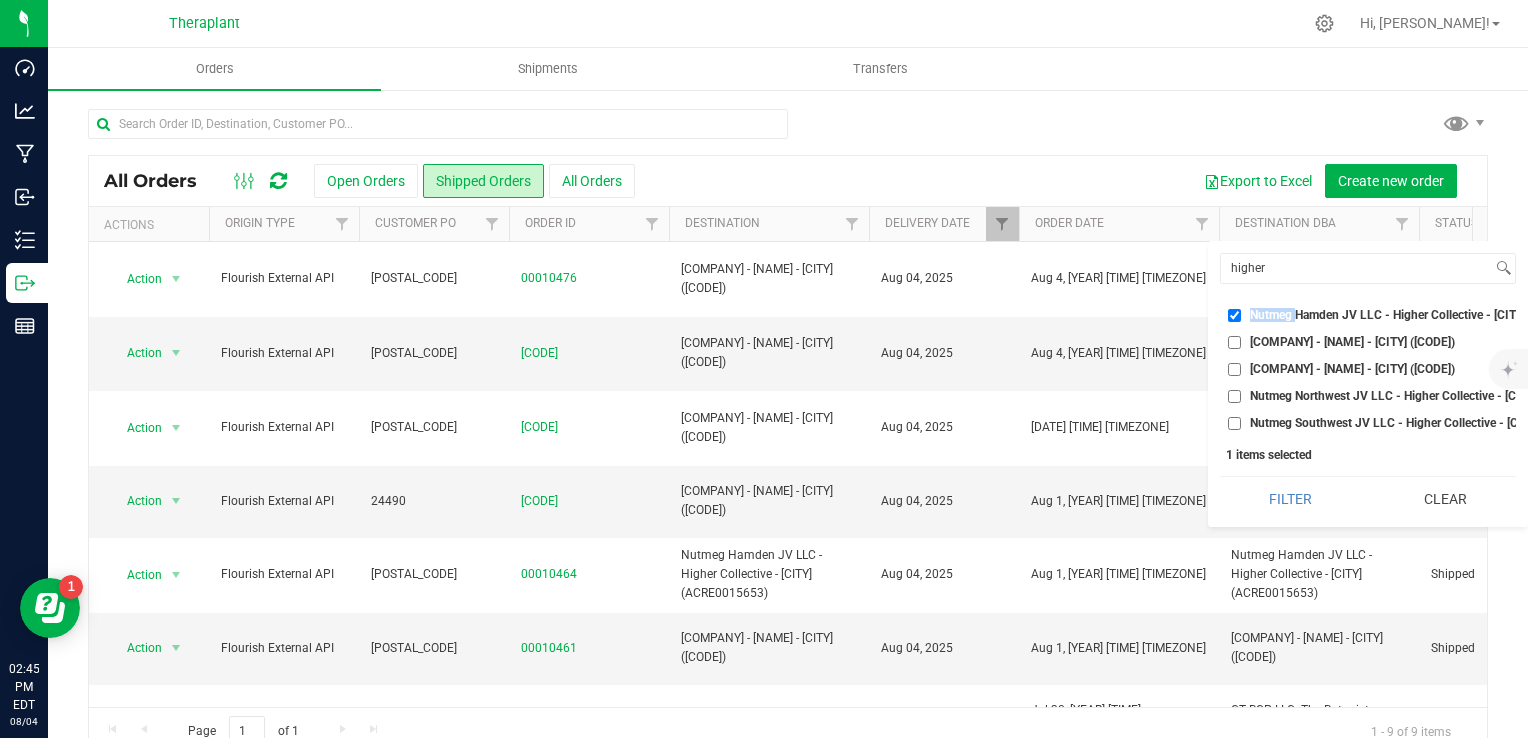 click on "Nutmeg Hamden JV LLC - Higher Collective - [CITY] (ACRE0015653)" at bounding box center (1433, 315) 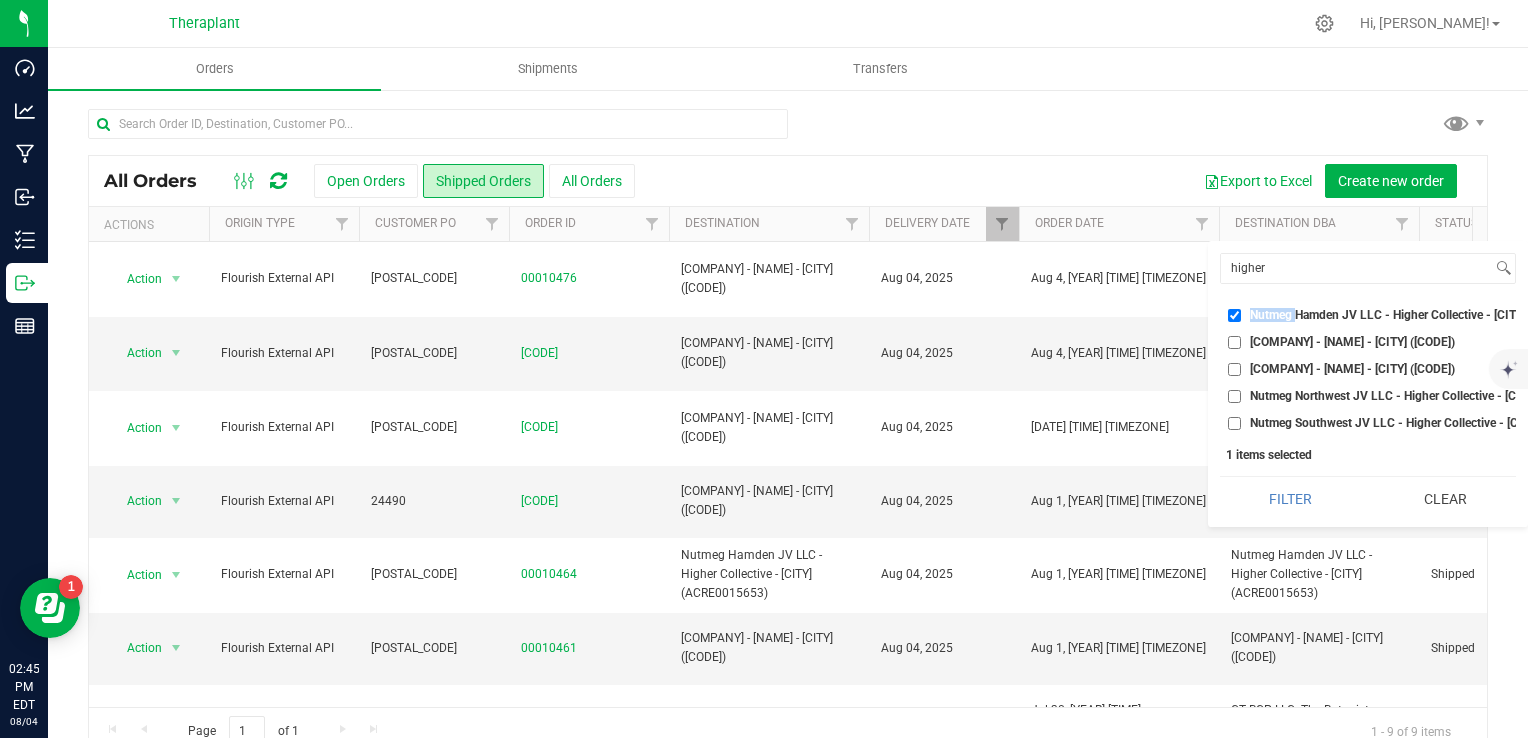click on "Nutmeg Hamden JV LLC - Higher Collective - [CITY] (ACRE0015653)" at bounding box center [1234, 315] 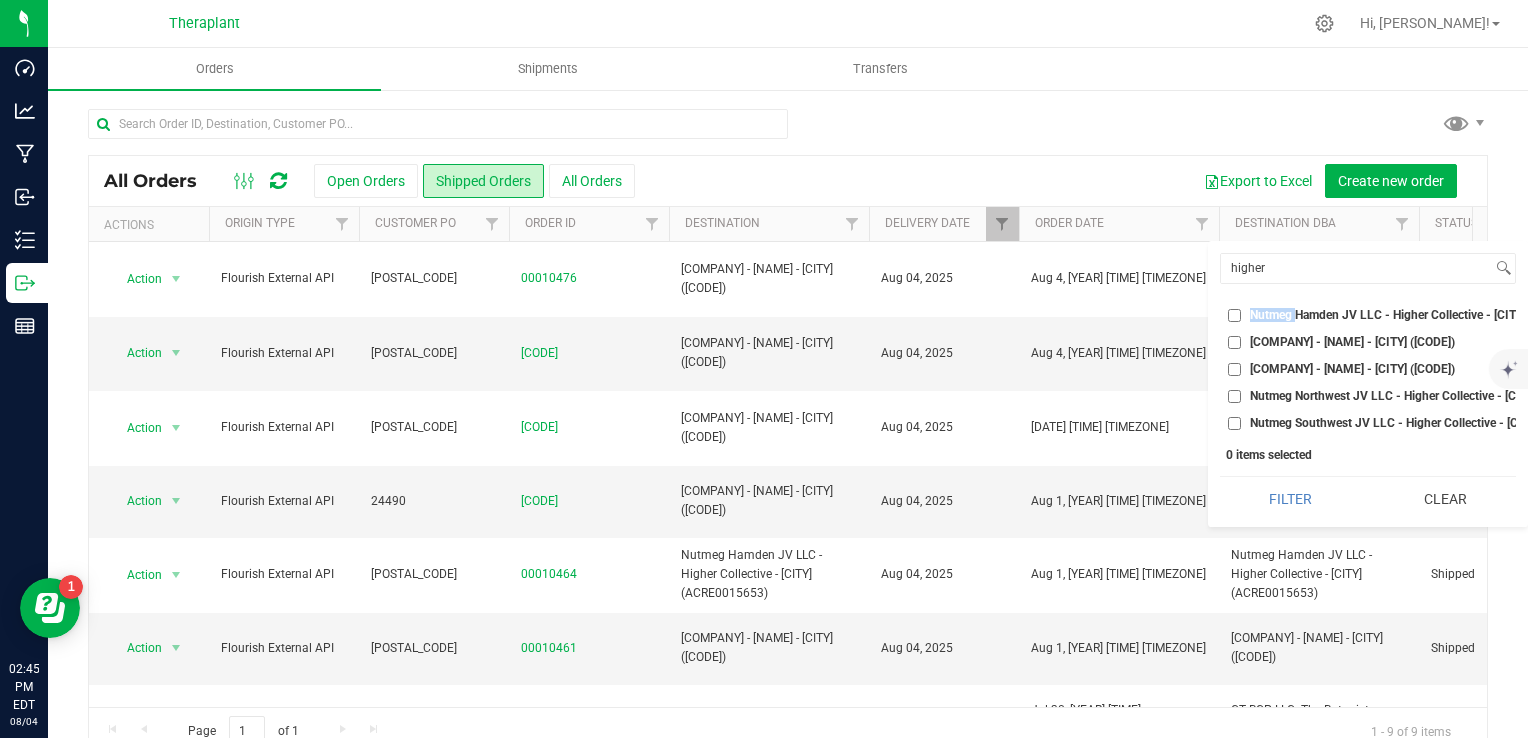 click on "Nutmeg Hamden JV LLC - Higher Collective - [CITY] (ACRE0015653)" at bounding box center [1433, 315] 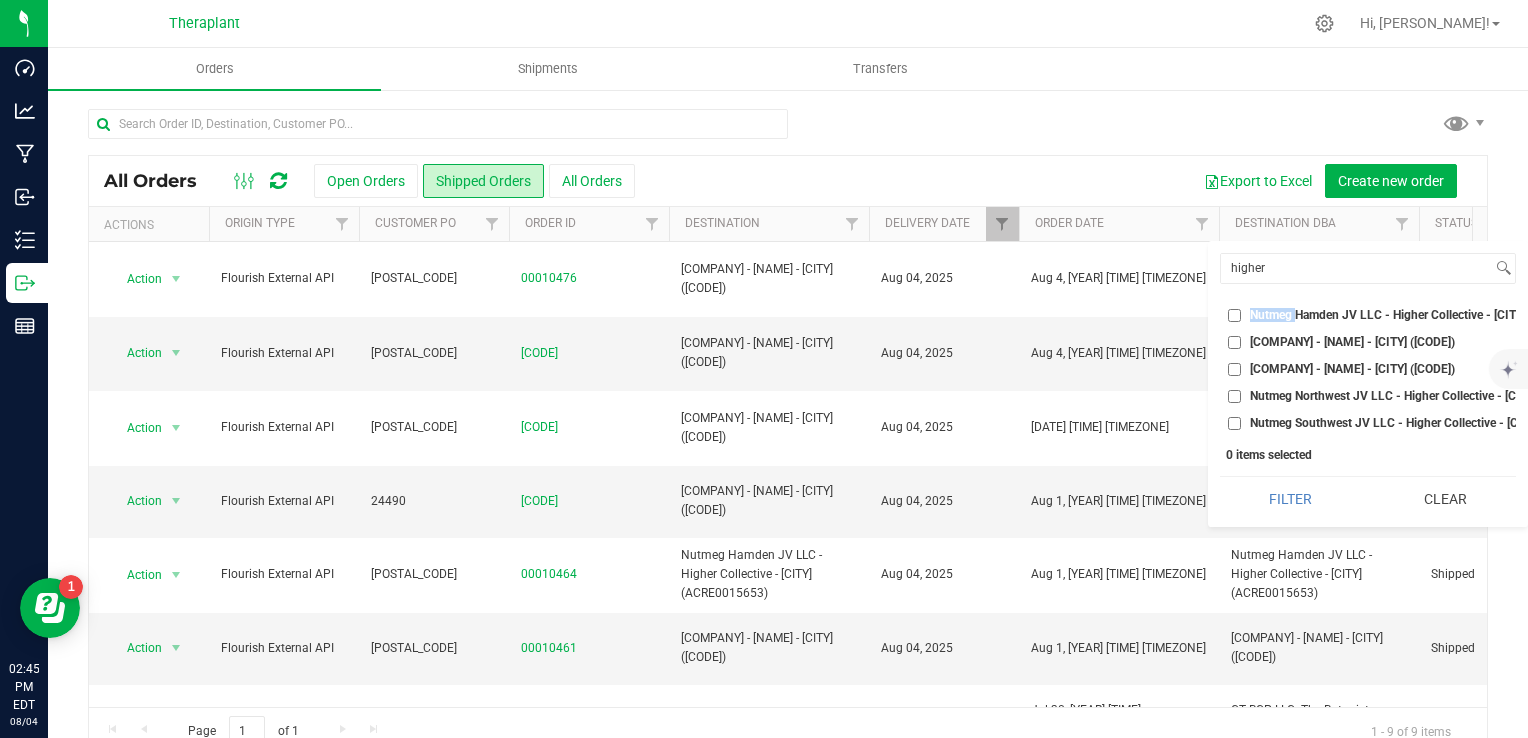 click on "Nutmeg Hamden JV LLC - Higher Collective - [CITY] (ACRE0015653)" at bounding box center (1234, 315) 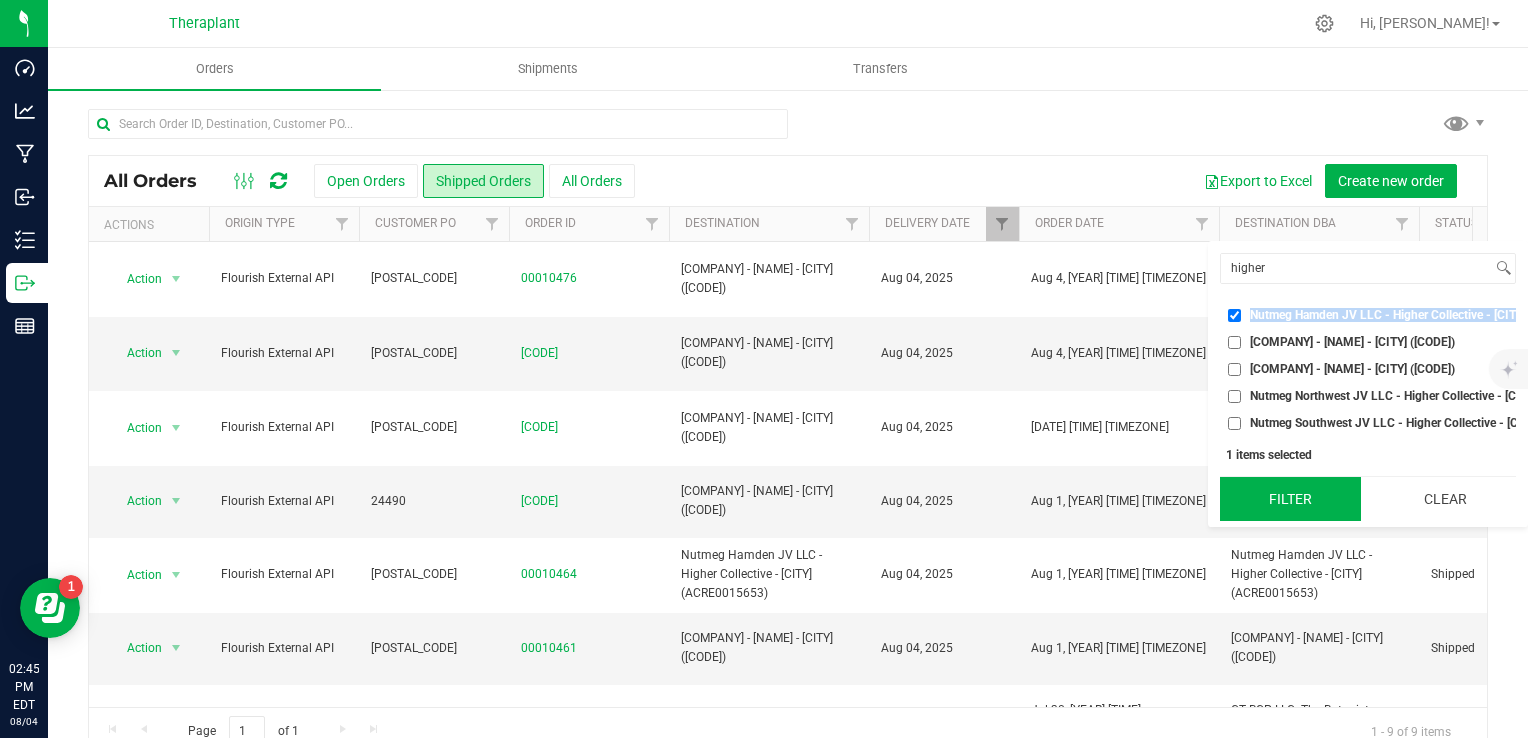 click on "Filter" at bounding box center (1290, 499) 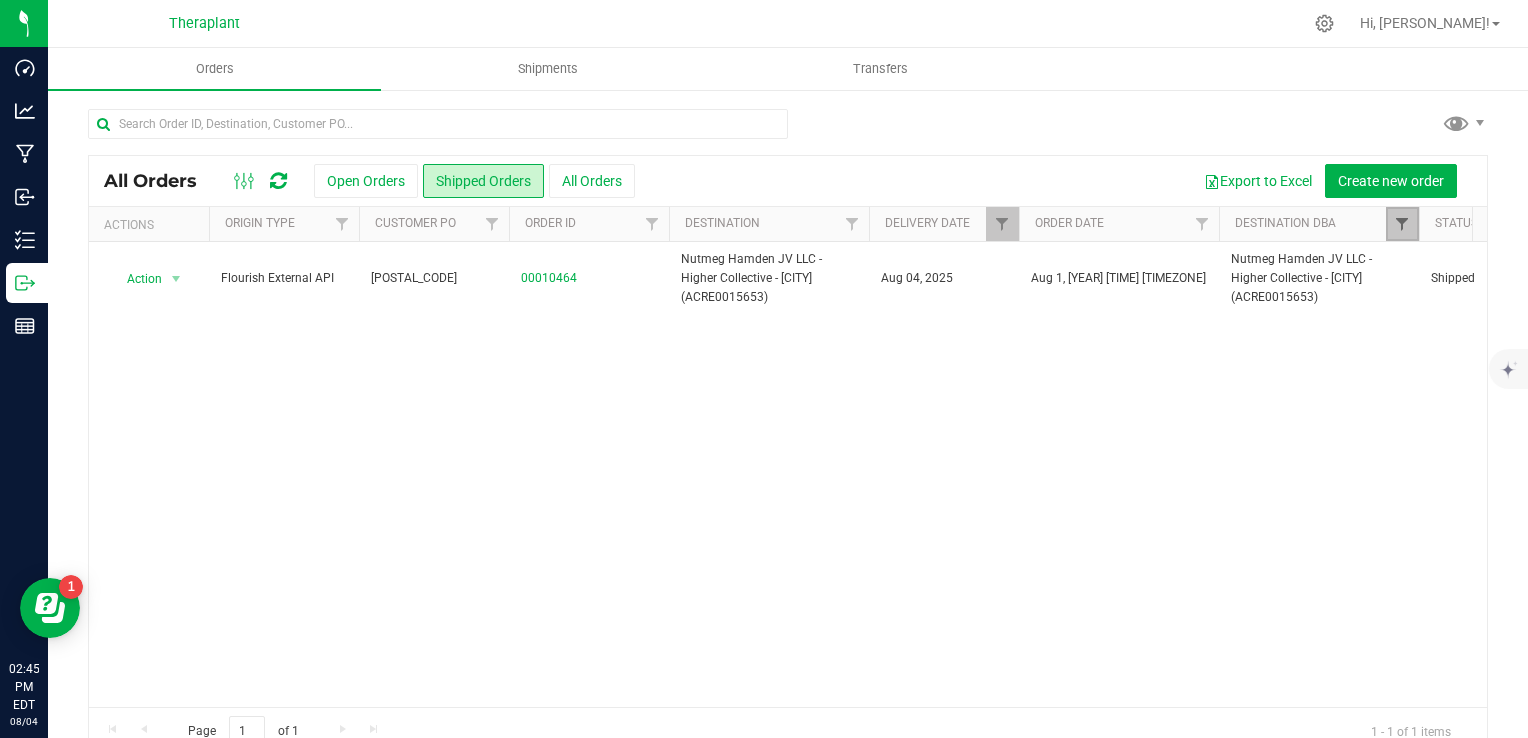click at bounding box center (1402, 224) 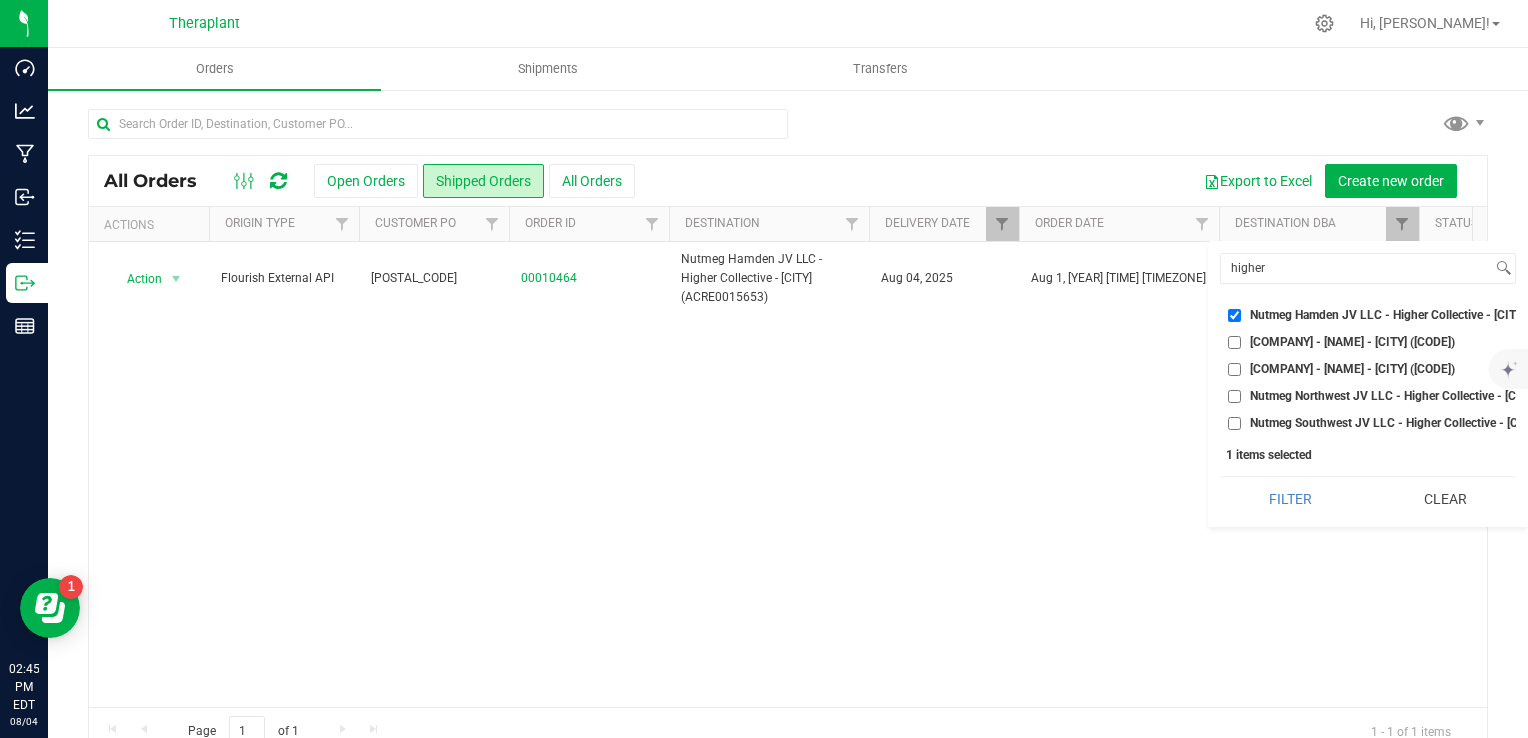 click on "Clear" at bounding box center [1445, 499] 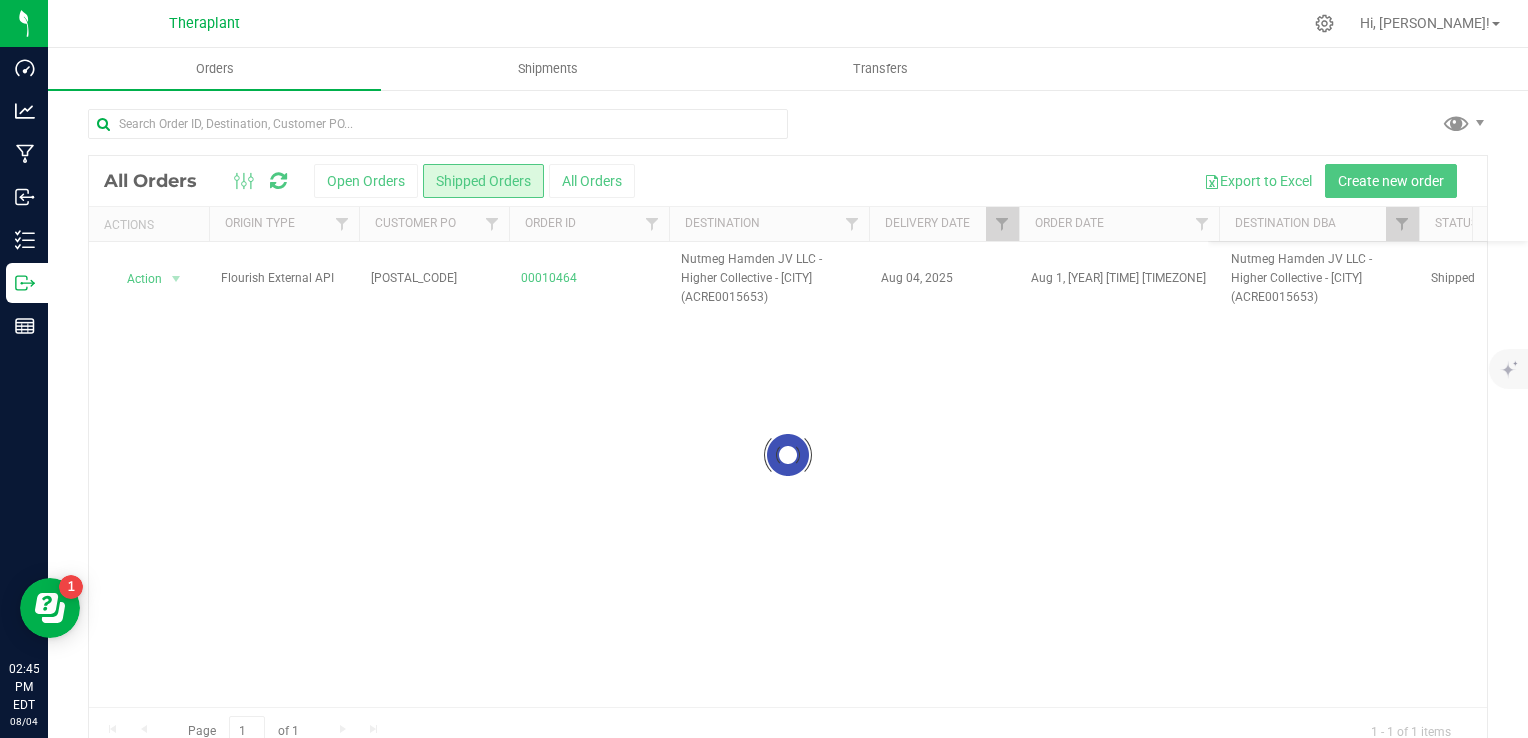 checkbox on "false" 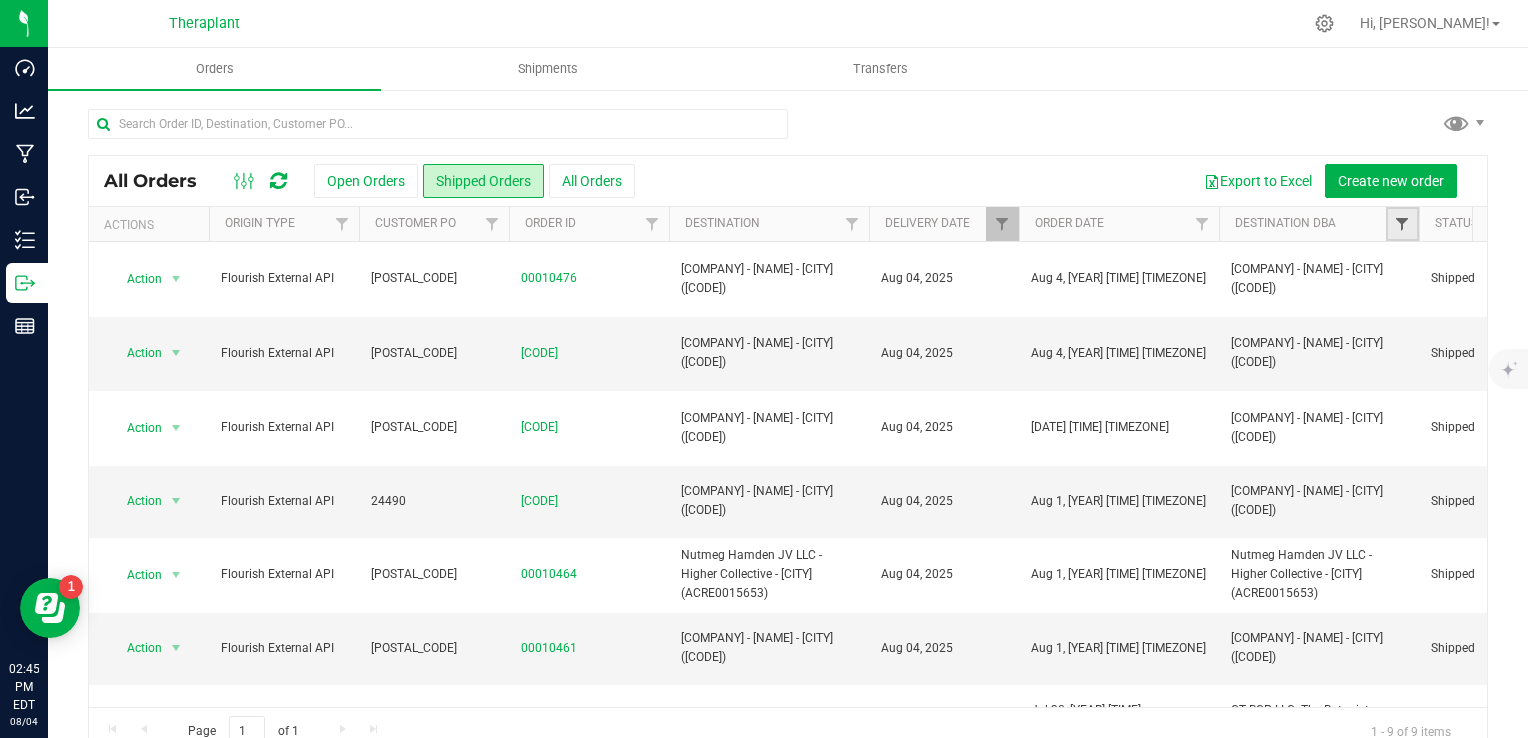click at bounding box center [1402, 224] 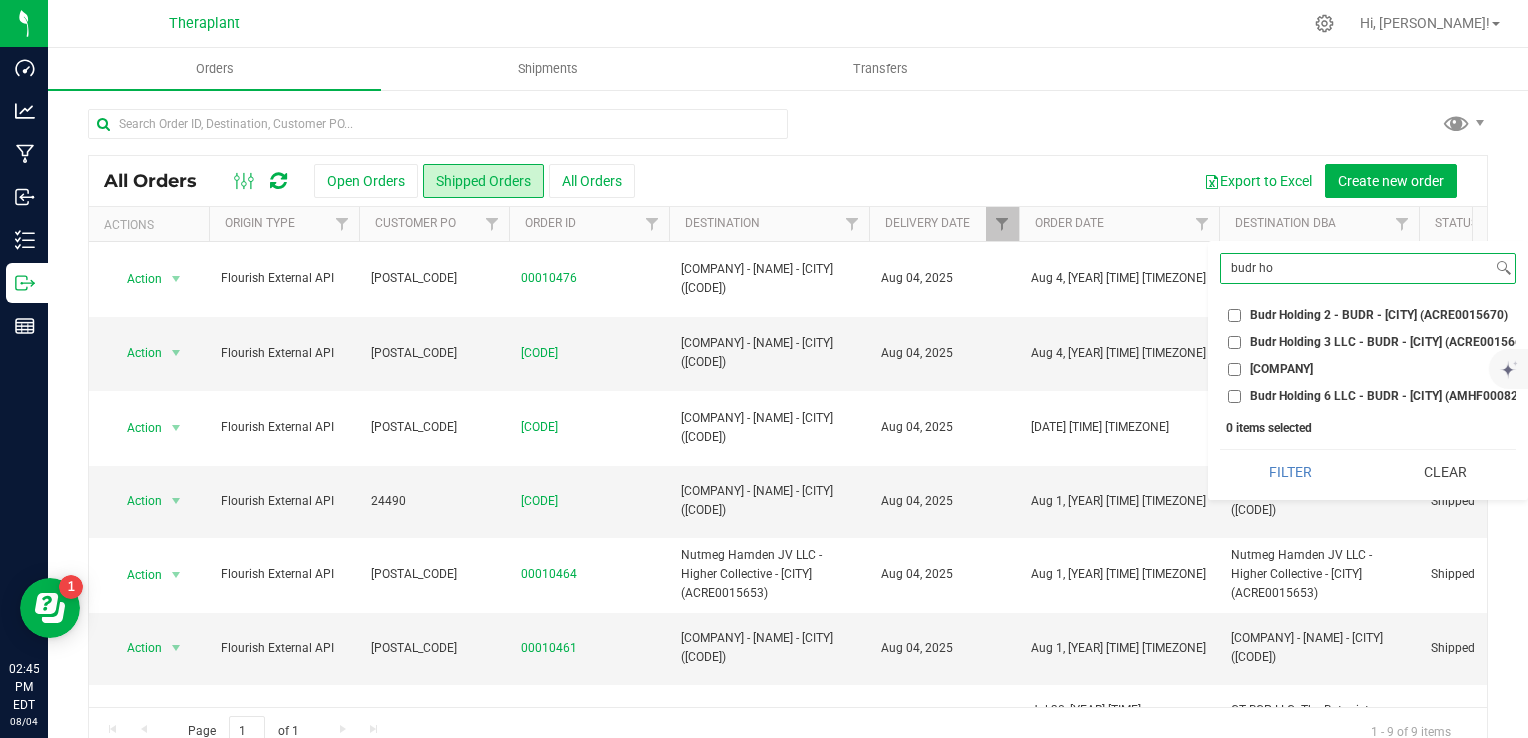 type on "budr ho" 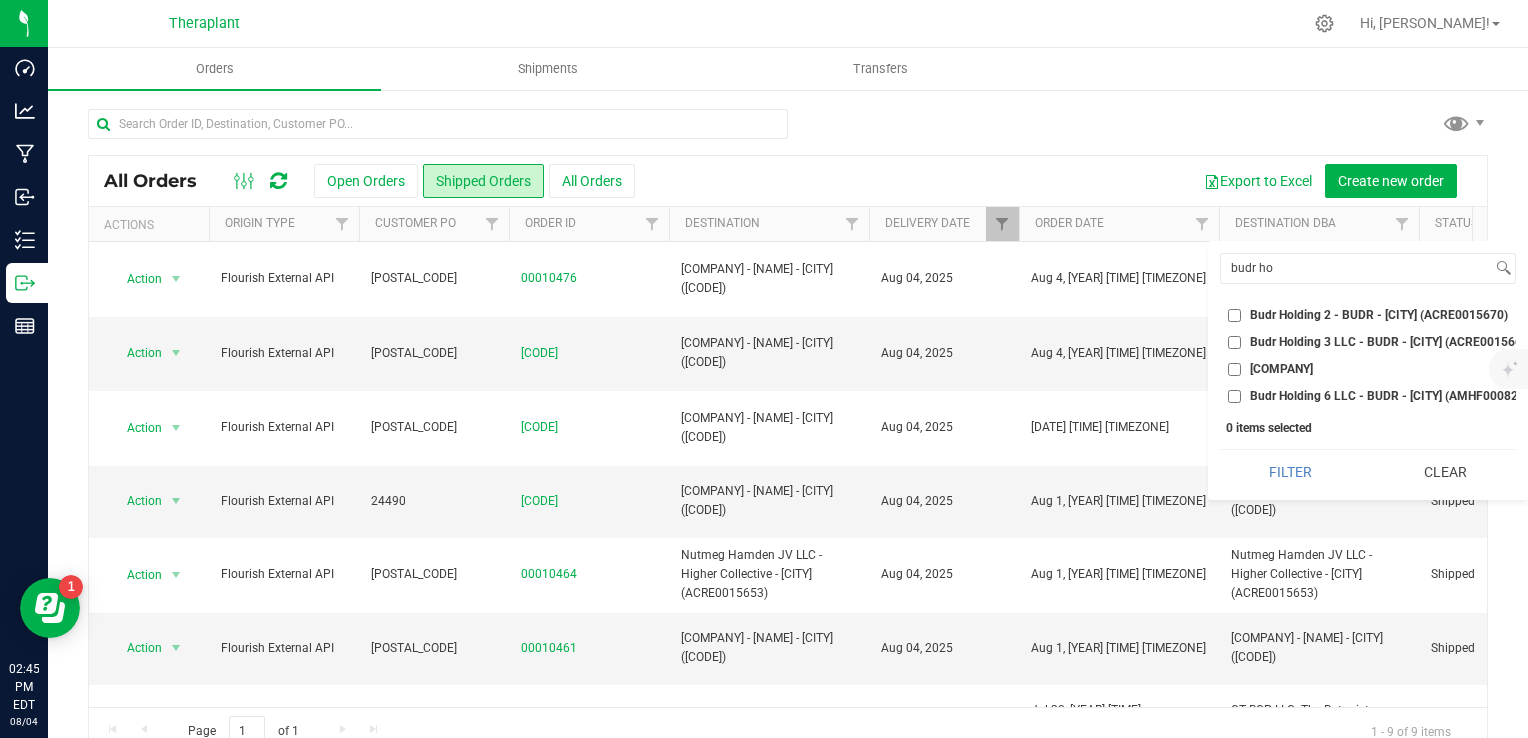 click on "Select All [NUMBER] [CITY] LLC - LUCKY BREAK CANNABIS - [CITY] (ACFB0000056) ACREAGE CONNECTICUT RETAIL JV LLC - LIT - NEW [CITY] (ACRE0015697) ADVANCED GROW LABS LLC (MMPR0000001) AFFINITY HEALTH WELLNESS INC - Affinity - New Haven (MMDF0000057) Analytics Labs CT LLC (ACTL0000005) Awssom Ayr Wellness BLUEPOINT WELLNESS OF CONNECTICUT - RISE - [CITY] (AMHF0008250) BLUEPOINT WELLNESS OF CONNECTICUT - RISE - [CITY] (MMDF0000002) BLUEPOINT WELLNESS OF WESTPORT LLC (MMDF0000029) BT Cultivation (CULT0001) BT Hybrid Retail (HYBRETL0001) BT Lab (BTQA0001) BUDR [CITY] (ACRE0015644) Budr Holding 2 - BUDR - [CITY] (ACRE0015670) Budr Holding 3 LLC - BUDR - [CITY] (ACRE0015669) Budr Holding 6 LLC Budr Holding 6 LLC - BUDR - [CITY] (AMHF0008281) C-3 VENTURES - Still River Wellness - [CITY] (MMDF0000042) C3 EJV II LLC - [CITY] (ACRE0015694) CARING NATURE LLC - Zen Leaf - [CITY] (MMDF0000007) CHILLAX LLC - The Liv - [CITY] (AMHF0002942) CHILLAX LLC - The Liv - [CITY] (ACRE0004289) Curaleaf NY, LLC" at bounding box center [1368, 353] 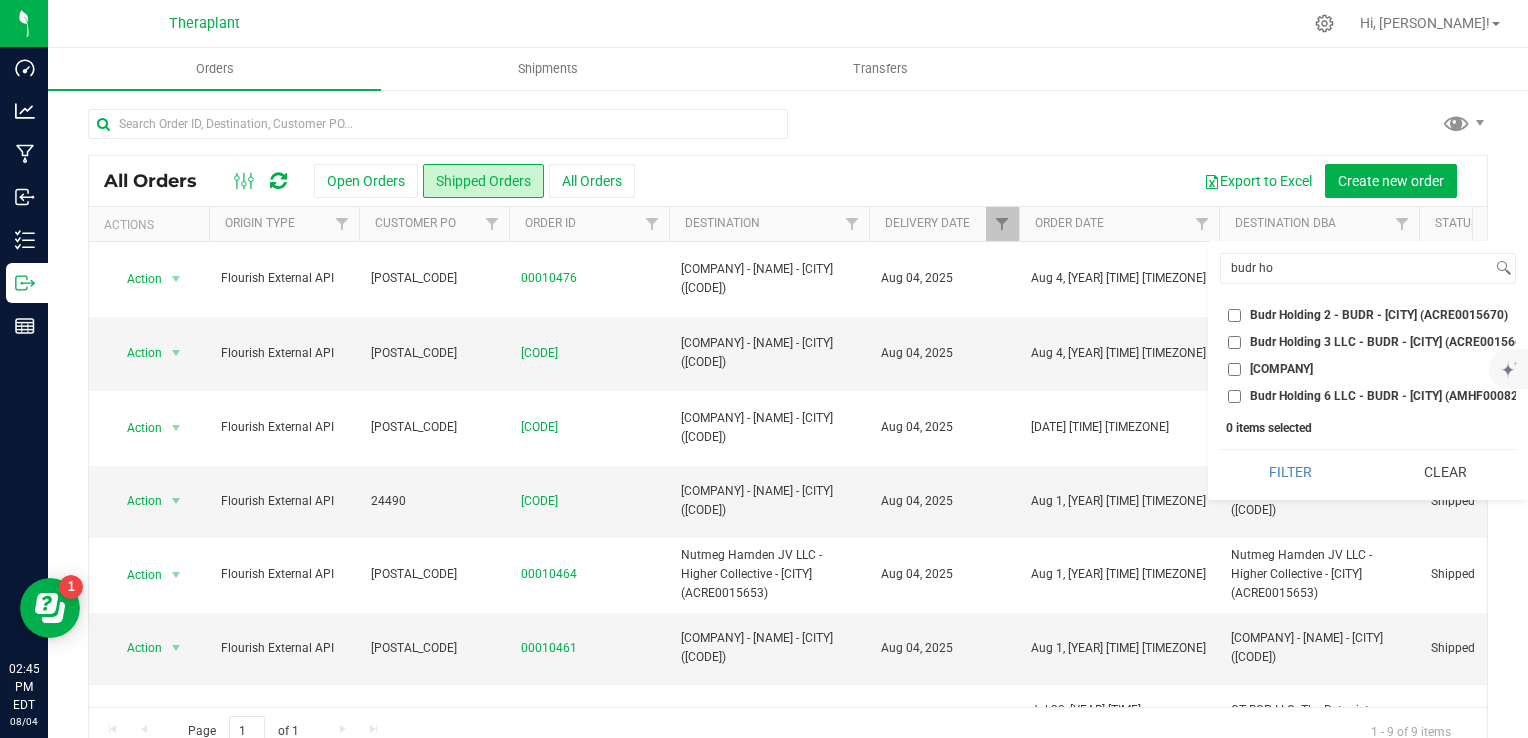 click on "Budr Holding 6 LLC - BUDR - [CITY] (AMHF0008281)" at bounding box center (1393, 396) 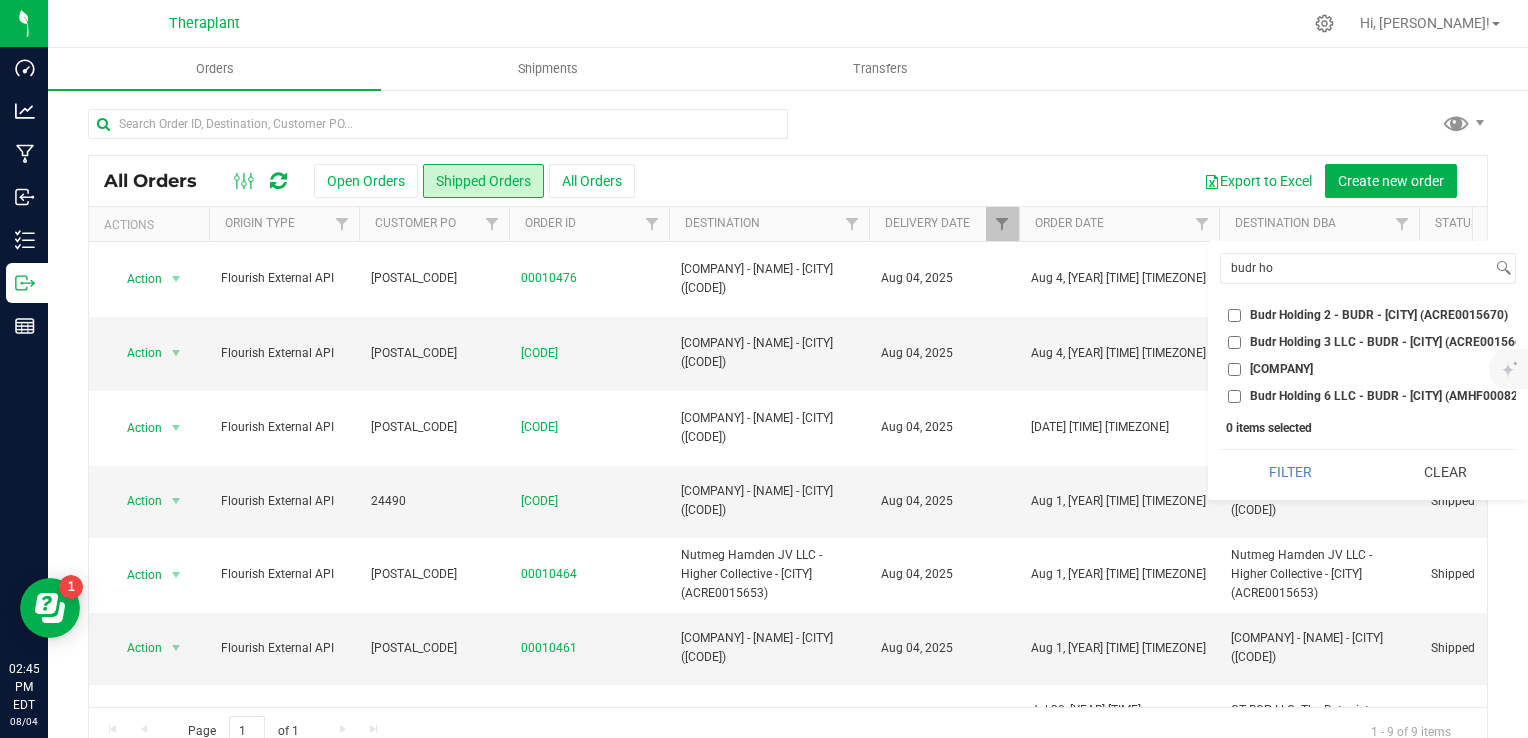 click on "Budr Holding 6 LLC - BUDR - [CITY] (AMHF0008281)" at bounding box center [1234, 396] 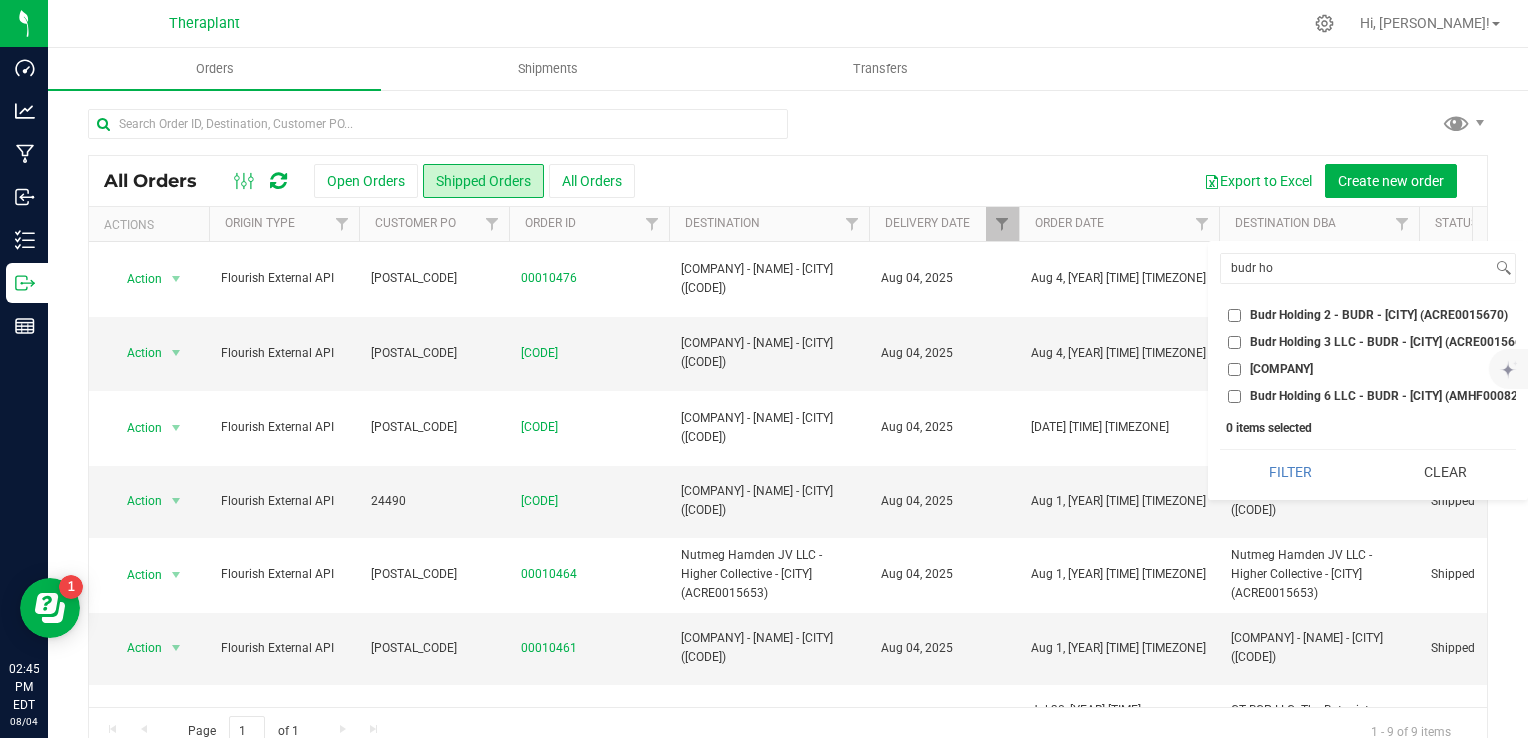 checkbox on "true" 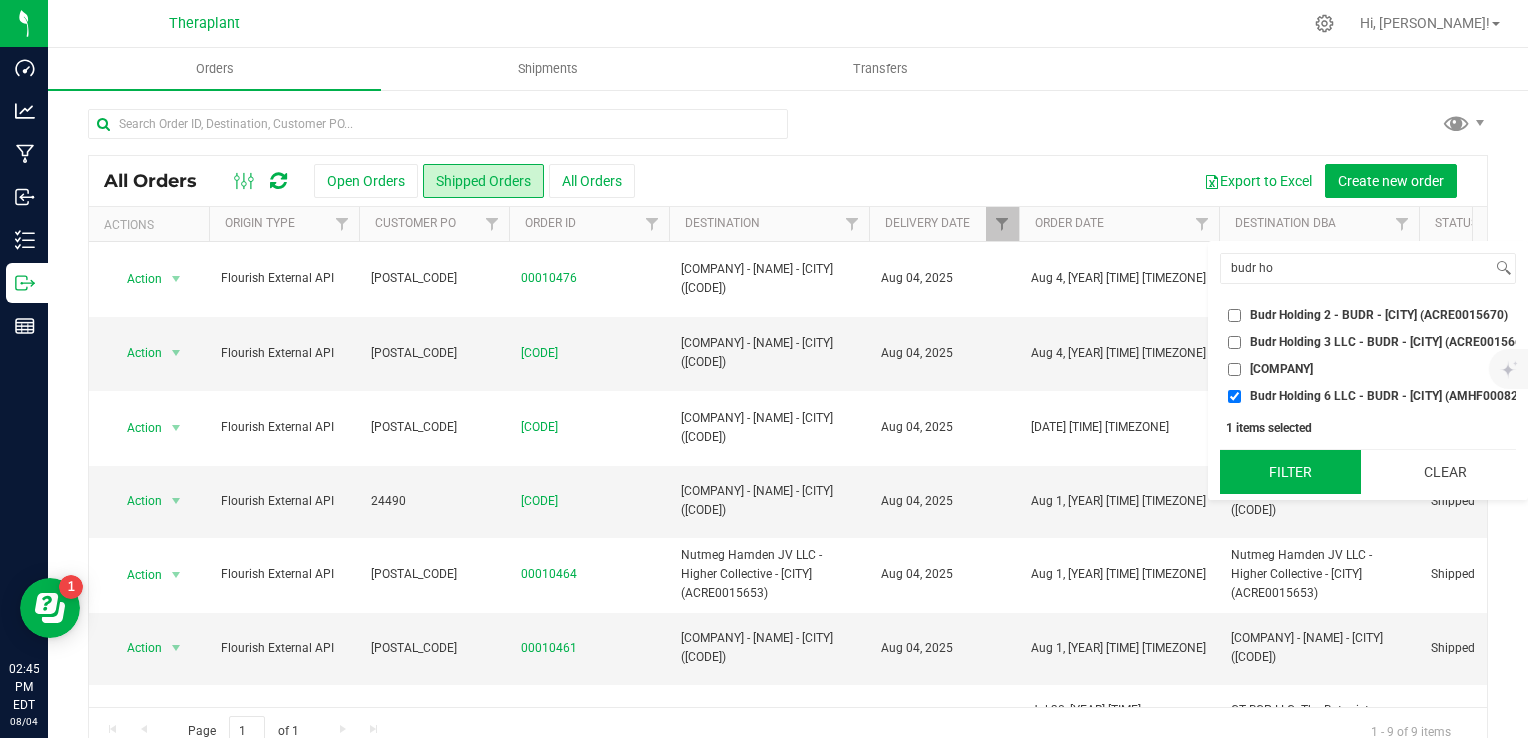 click on "Filter" at bounding box center (1290, 472) 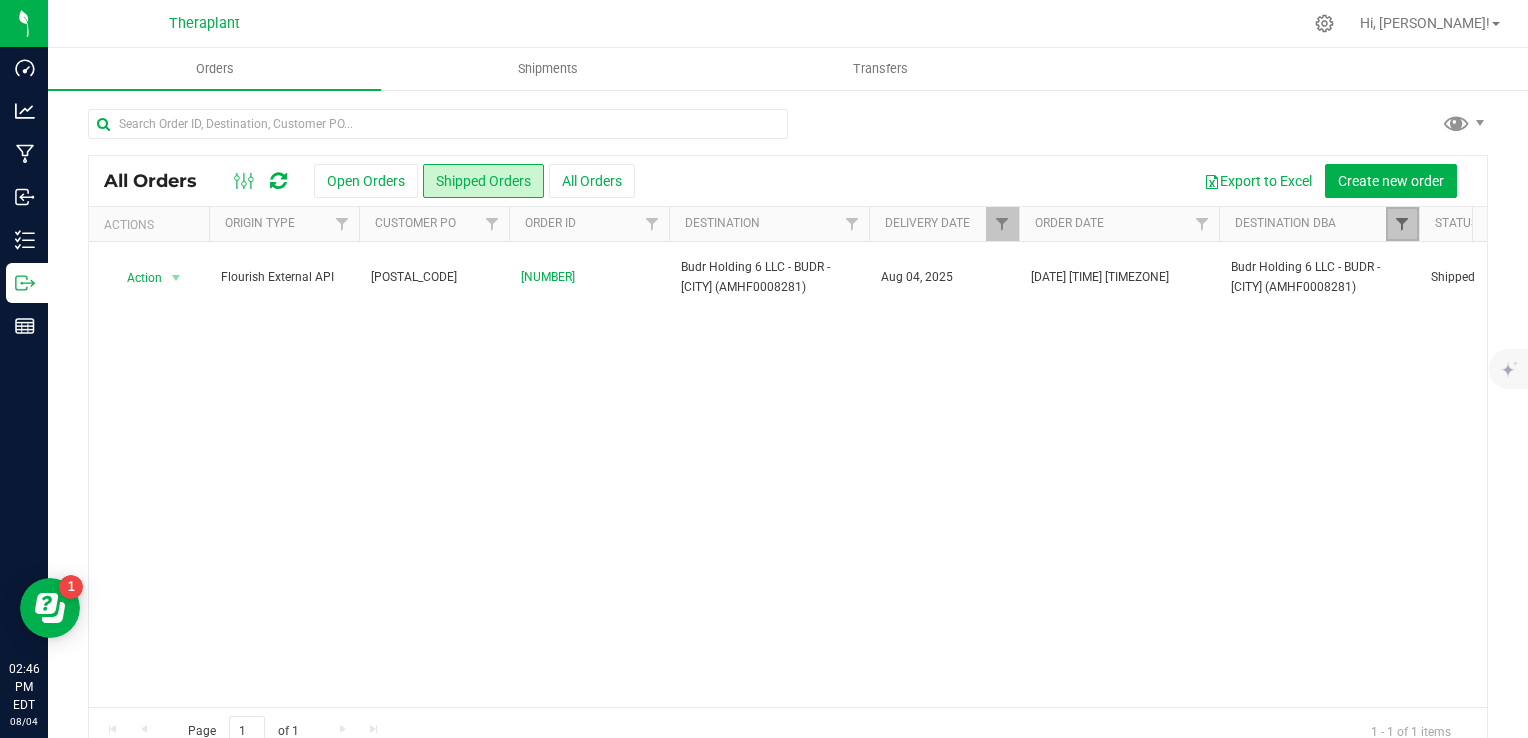 click at bounding box center (1402, 224) 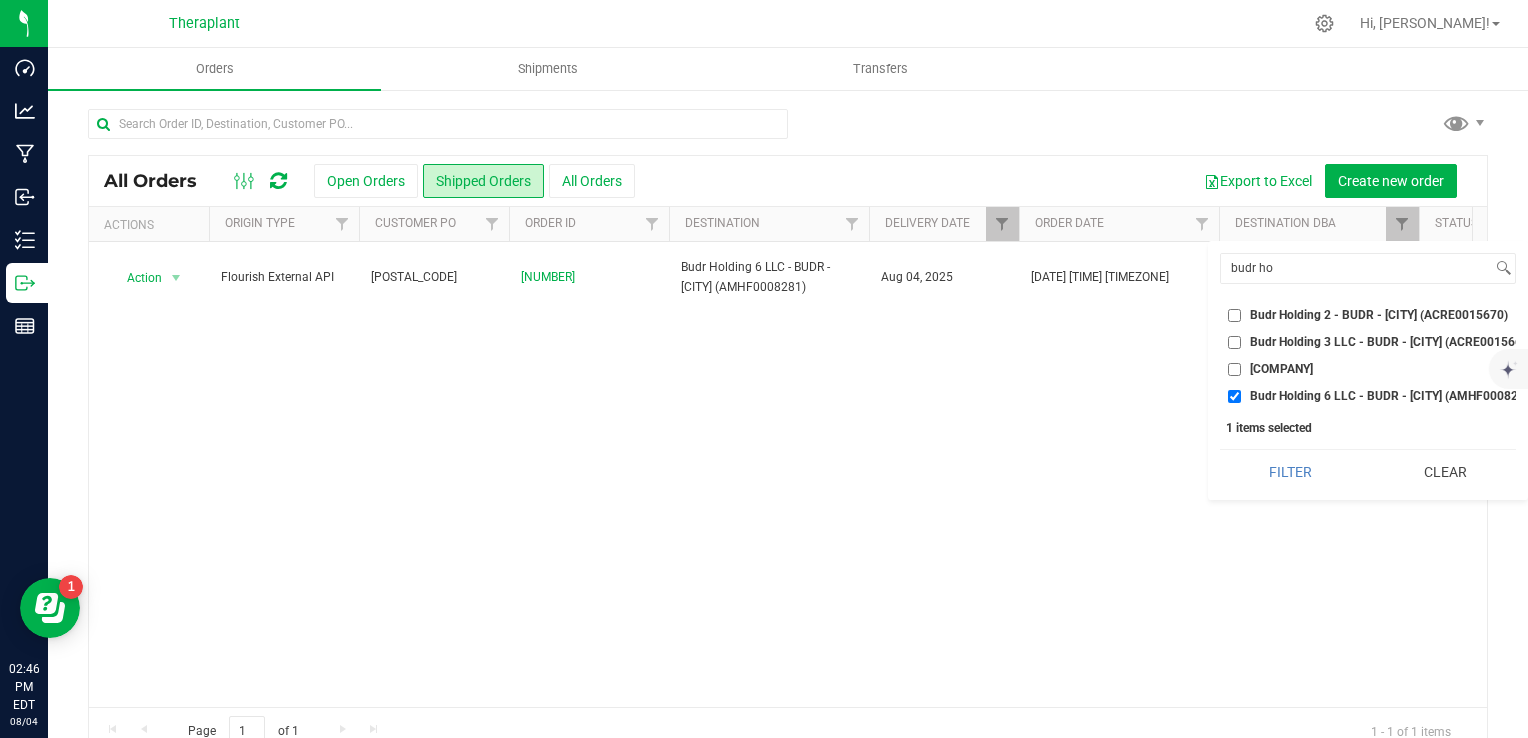 click on "Clear" at bounding box center [1445, 472] 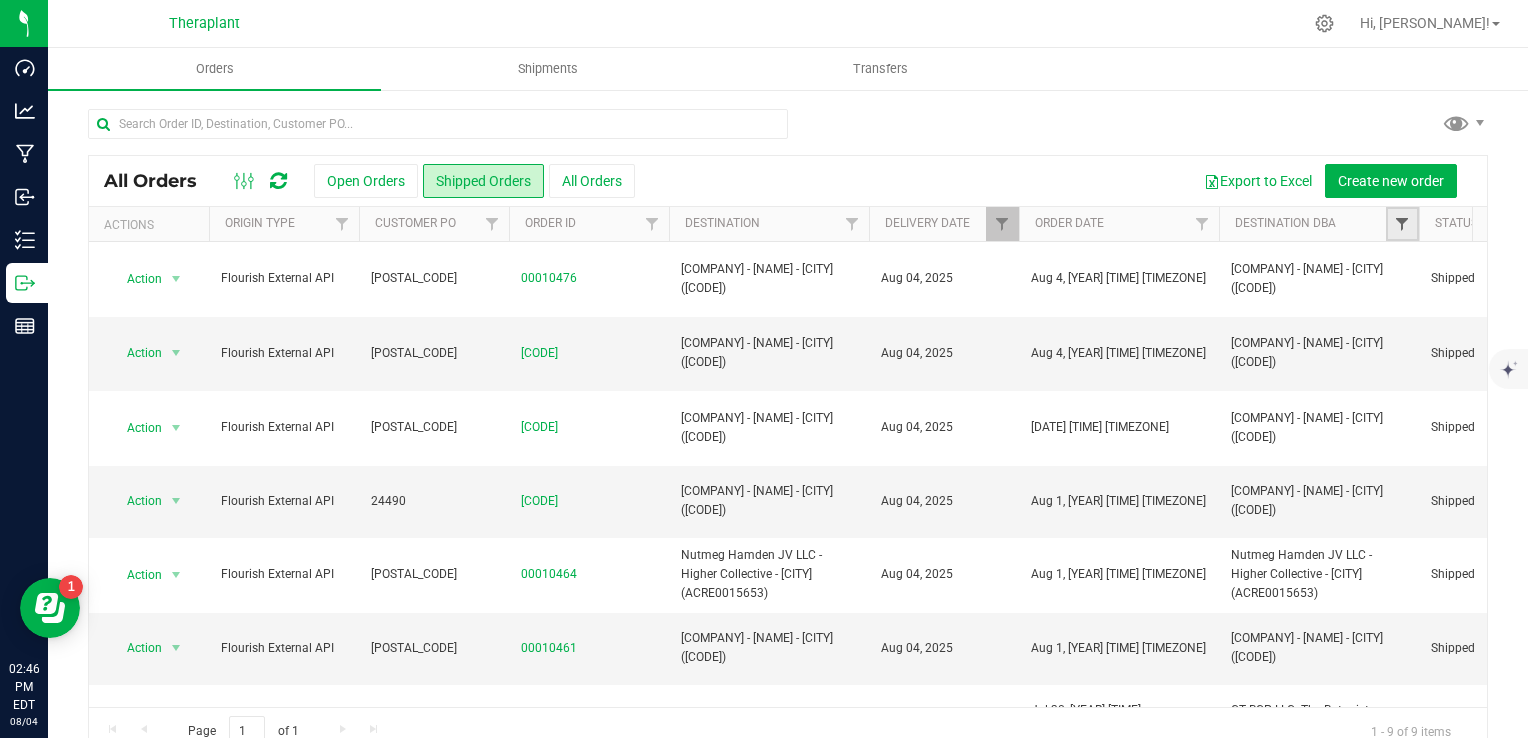 click at bounding box center (1402, 224) 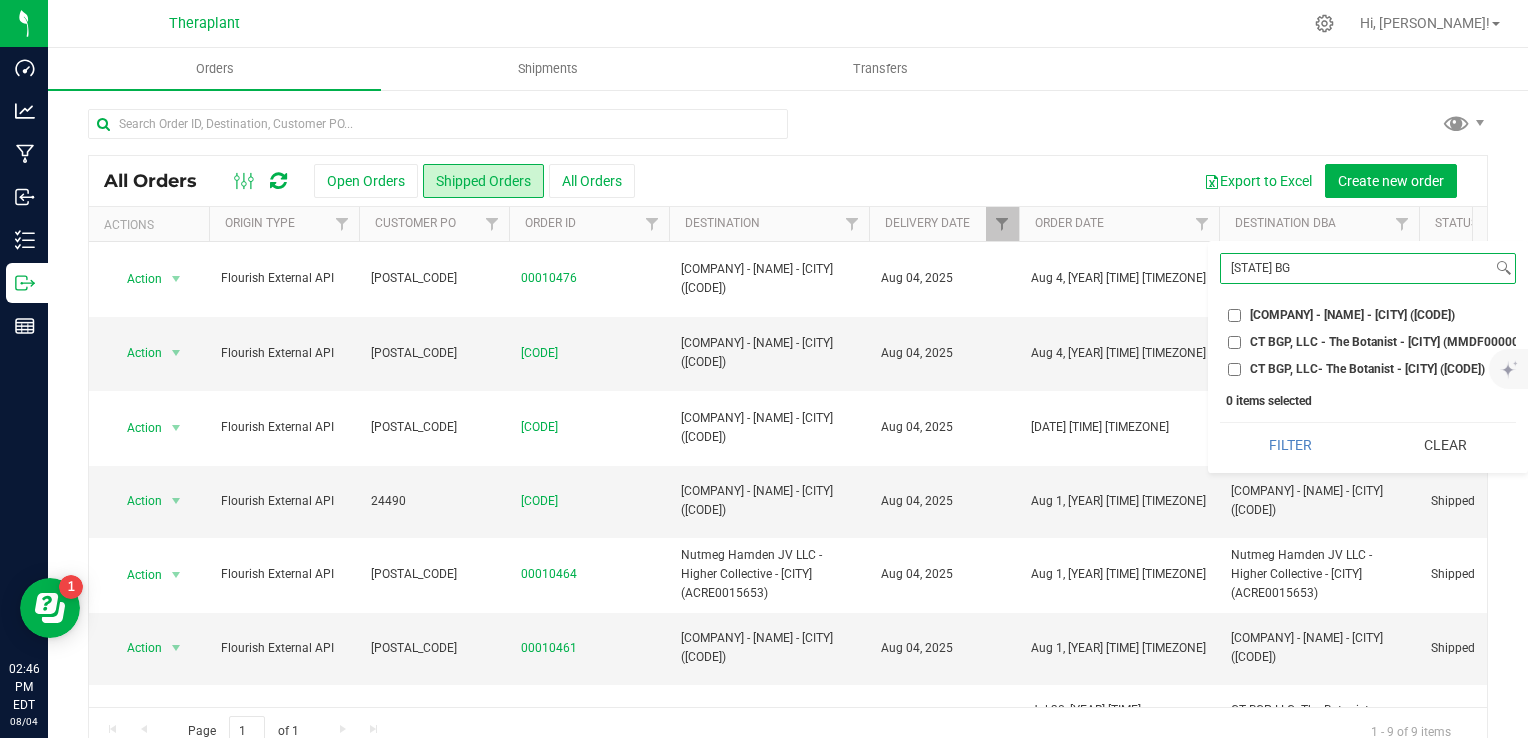 type on "[STATE] BG" 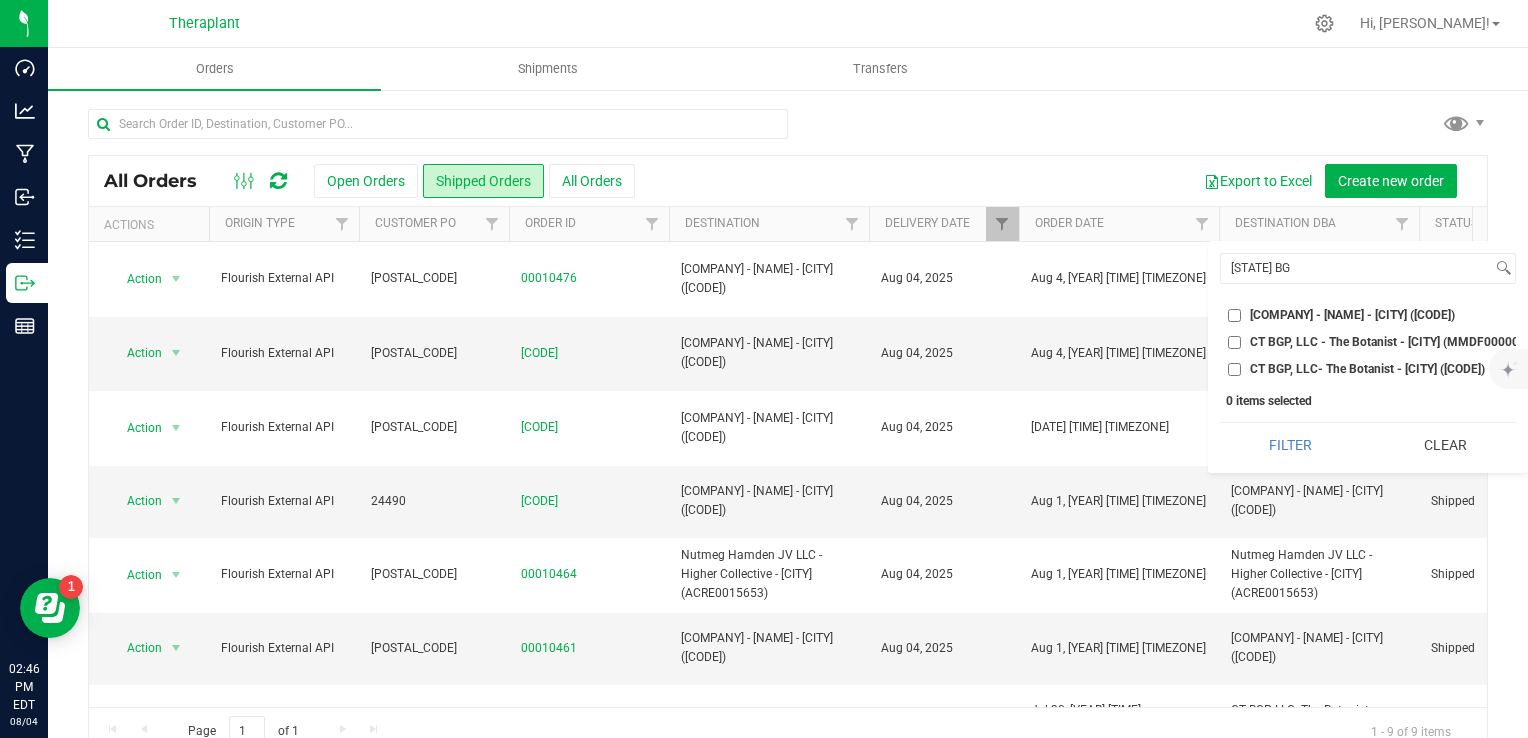 drag, startPoint x: 1275, startPoint y: 358, endPoint x: 1273, endPoint y: 404, distance: 46.043457 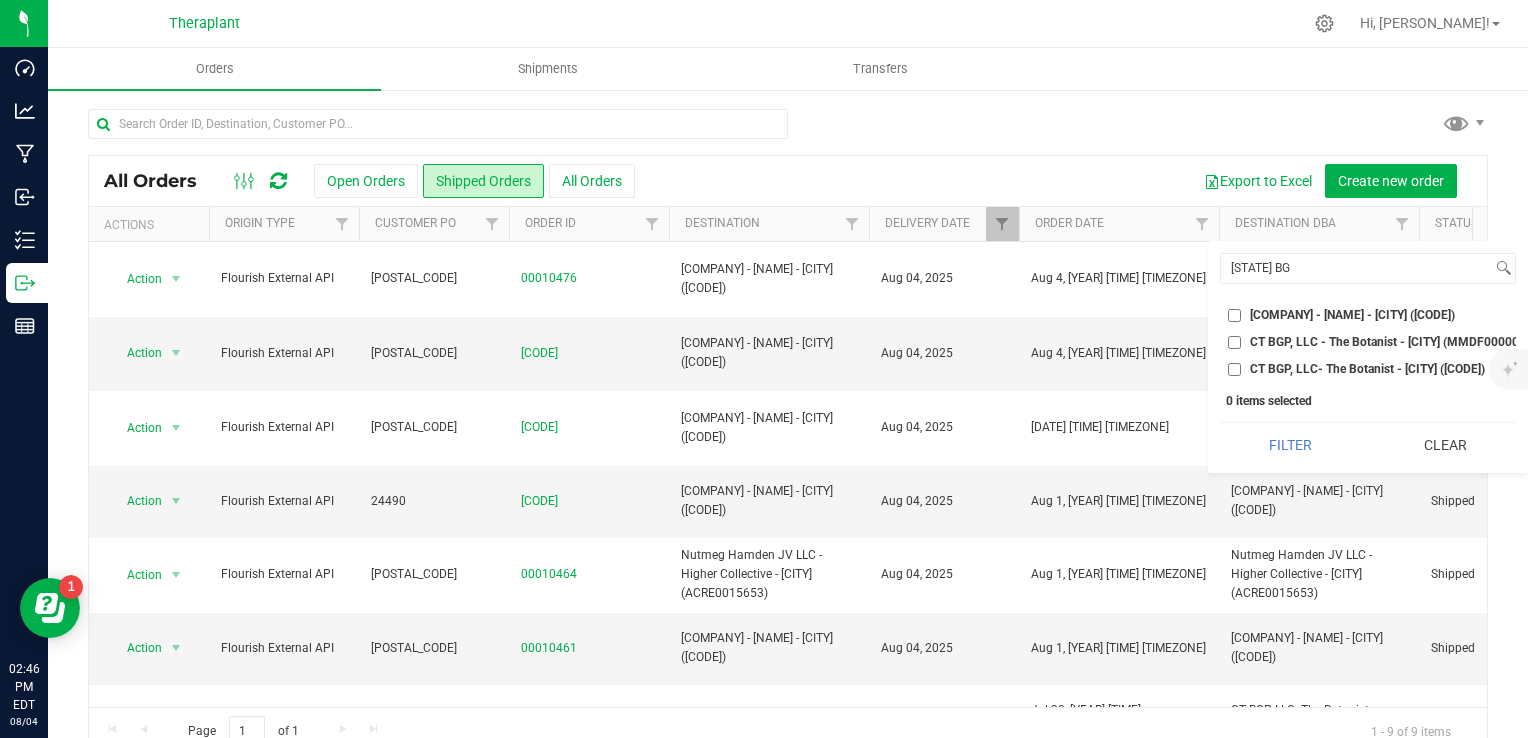 click on "CT BGP, LLC- The Botanist - [CITY] ([CODE])" at bounding box center (1368, 369) 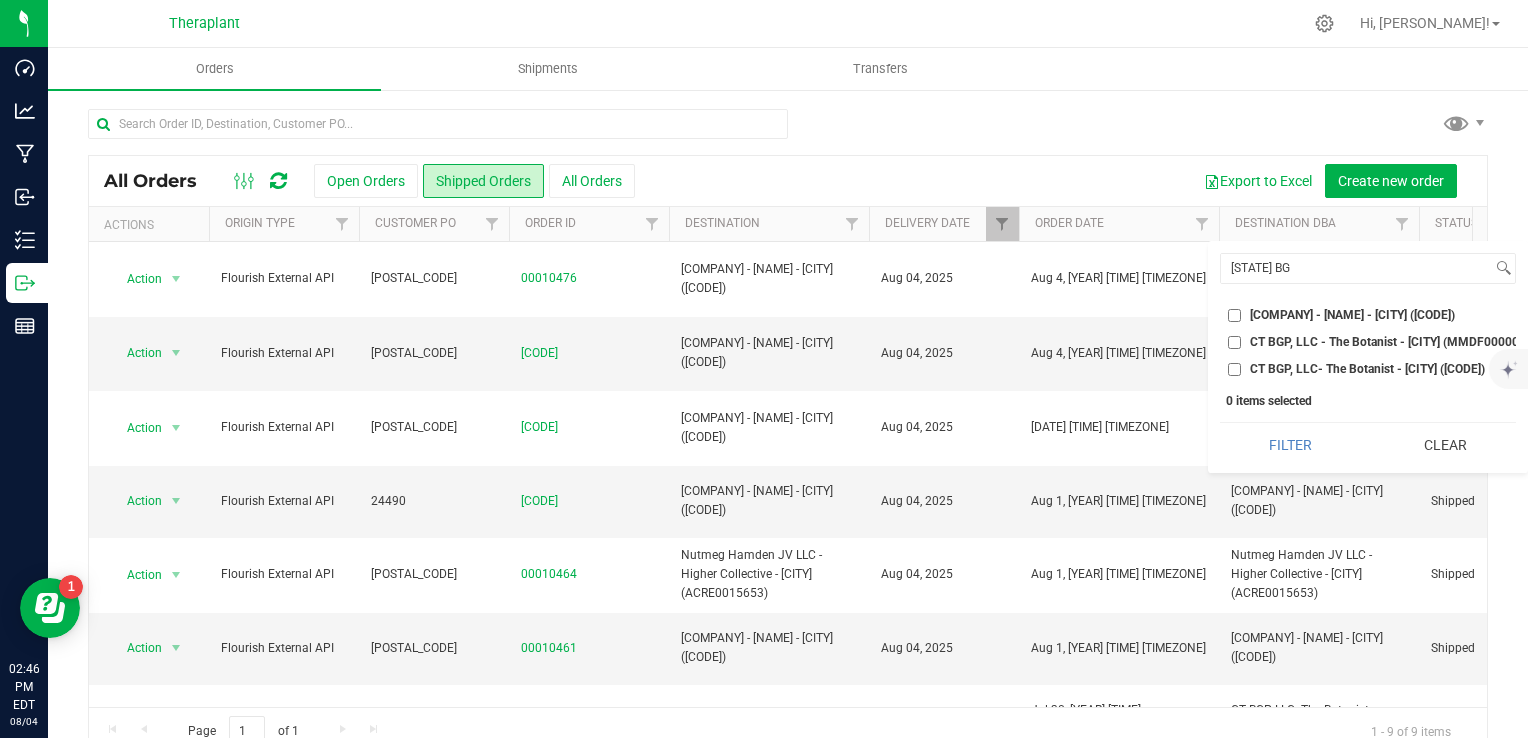 click on "CT BGP, LLC- The Botanist - [CITY] ([CODE])" at bounding box center (1367, 369) 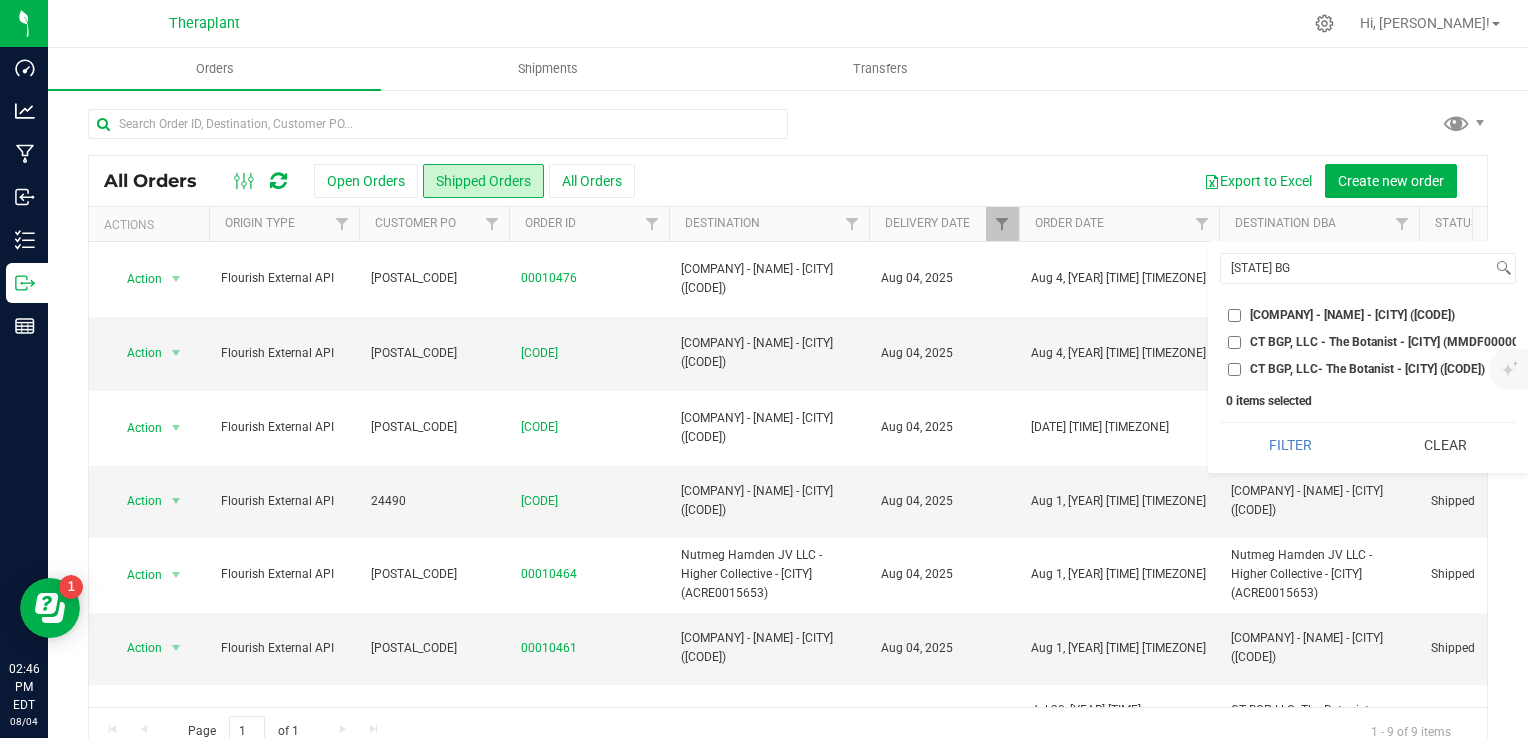 click on "CT BGP, LLC- The Botanist - [CITY] ([CODE])" at bounding box center (1234, 369) 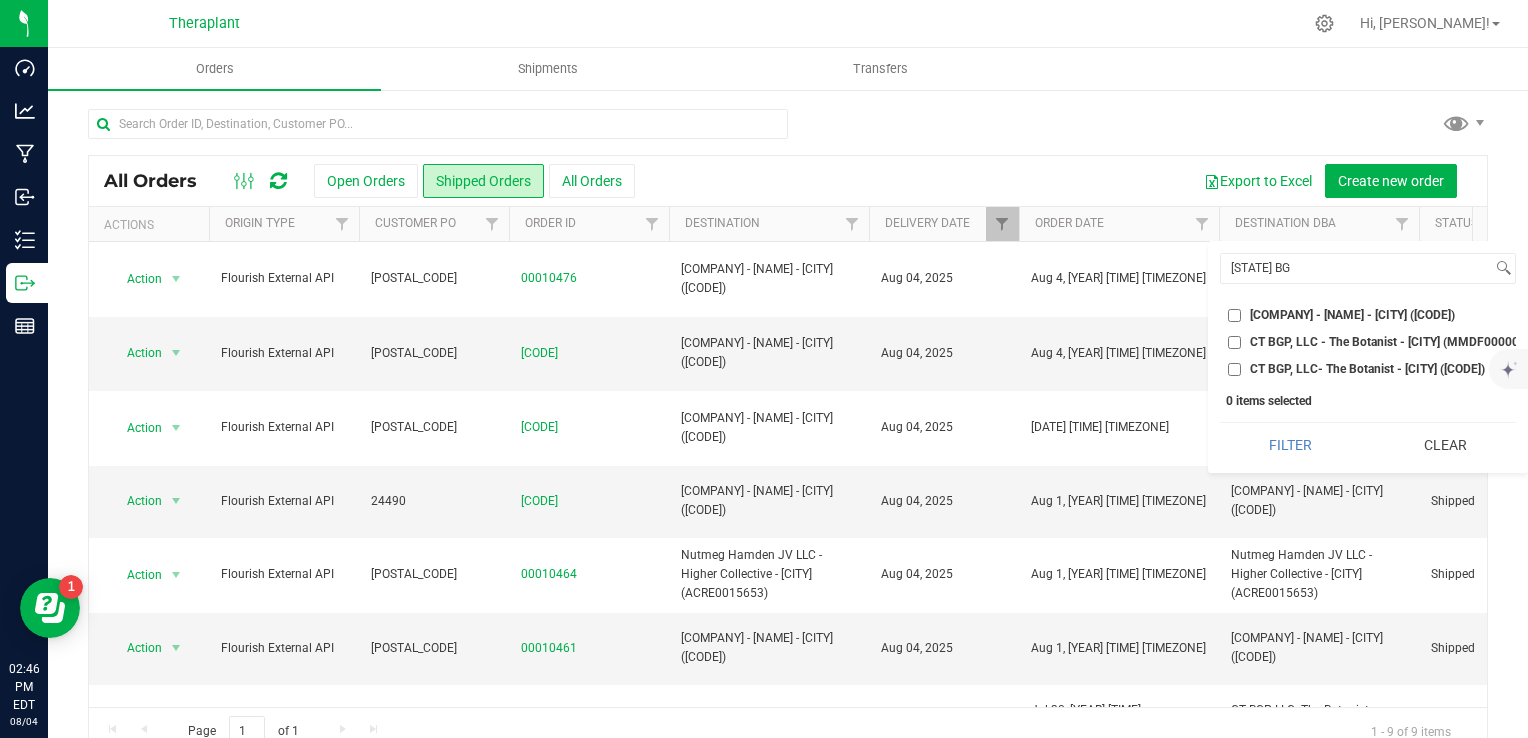 checkbox on "true" 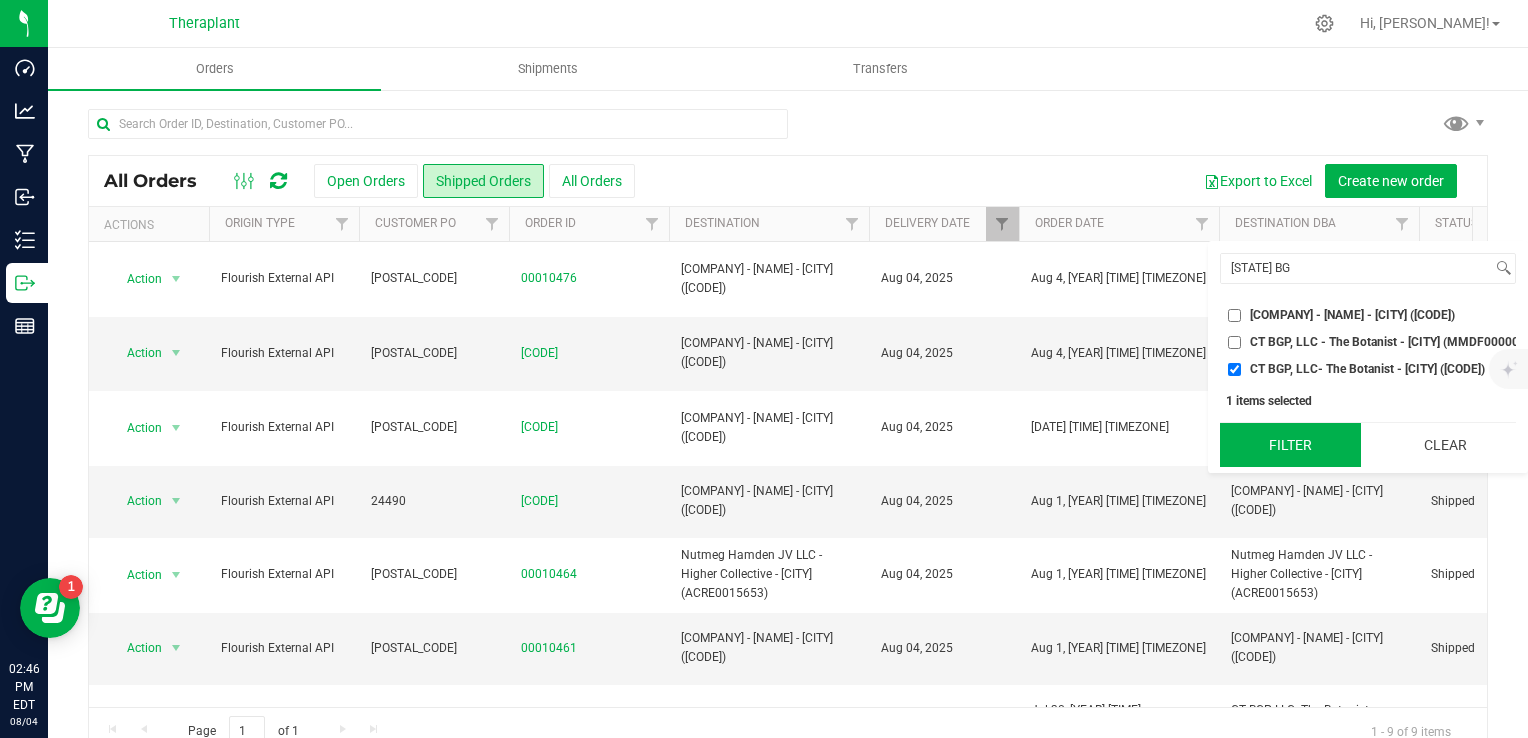 click on "Filter" at bounding box center [1290, 445] 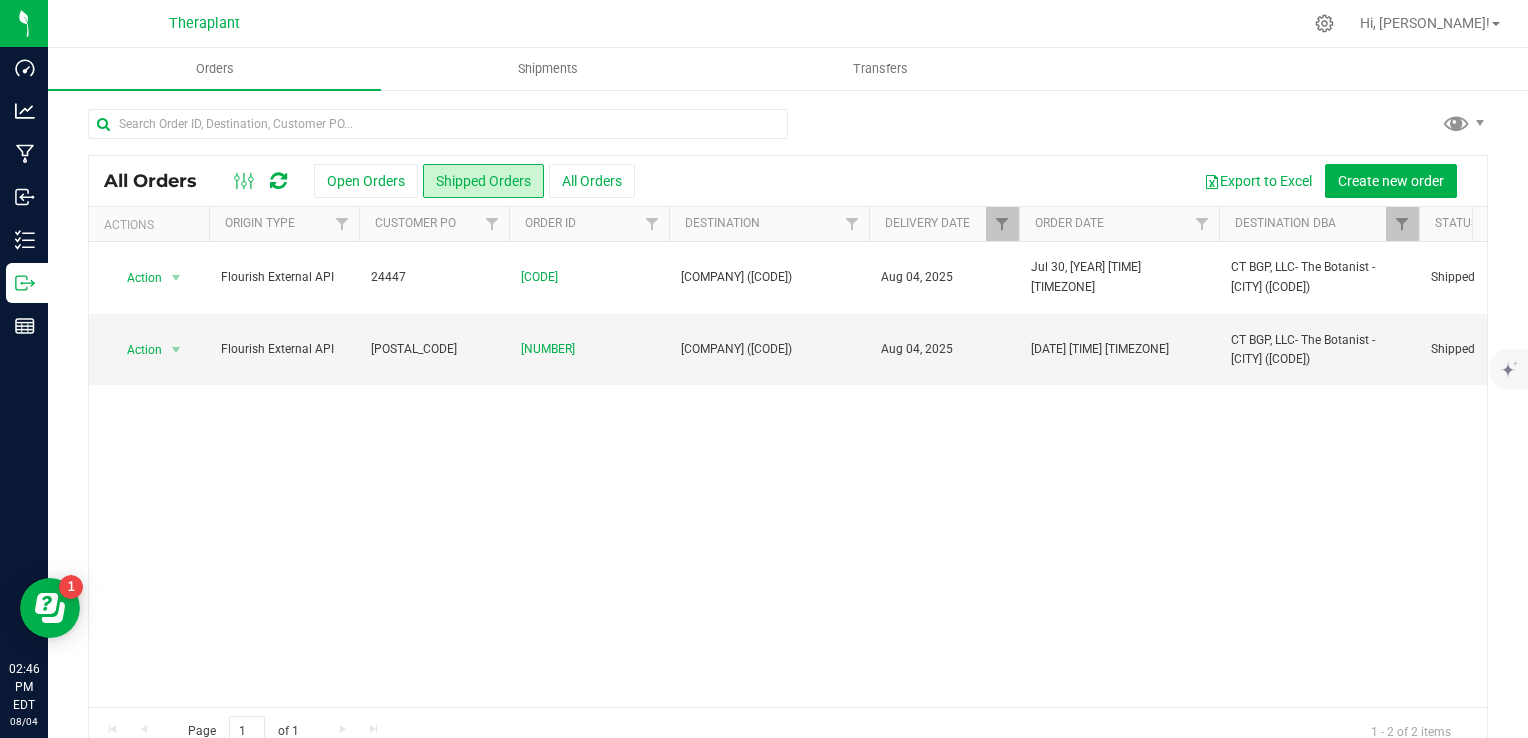 scroll, scrollTop: 0, scrollLeft: 316, axis: horizontal 